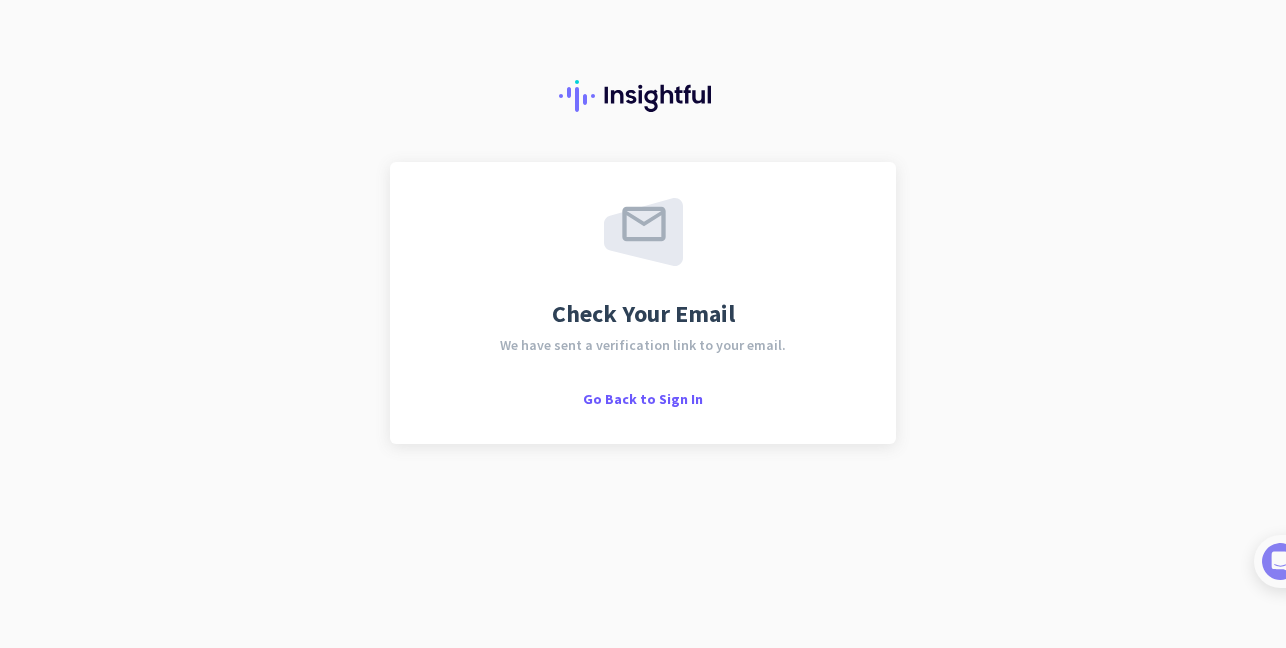 scroll, scrollTop: 0, scrollLeft: 0, axis: both 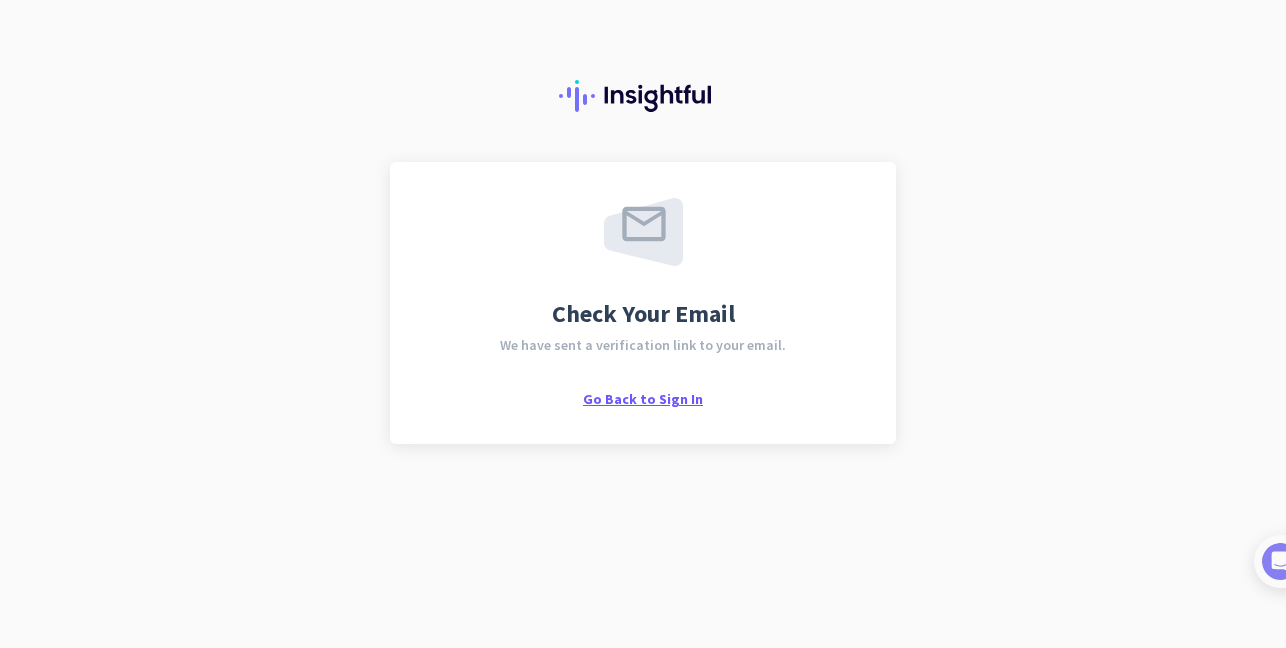 click on "Go Back to Sign In" 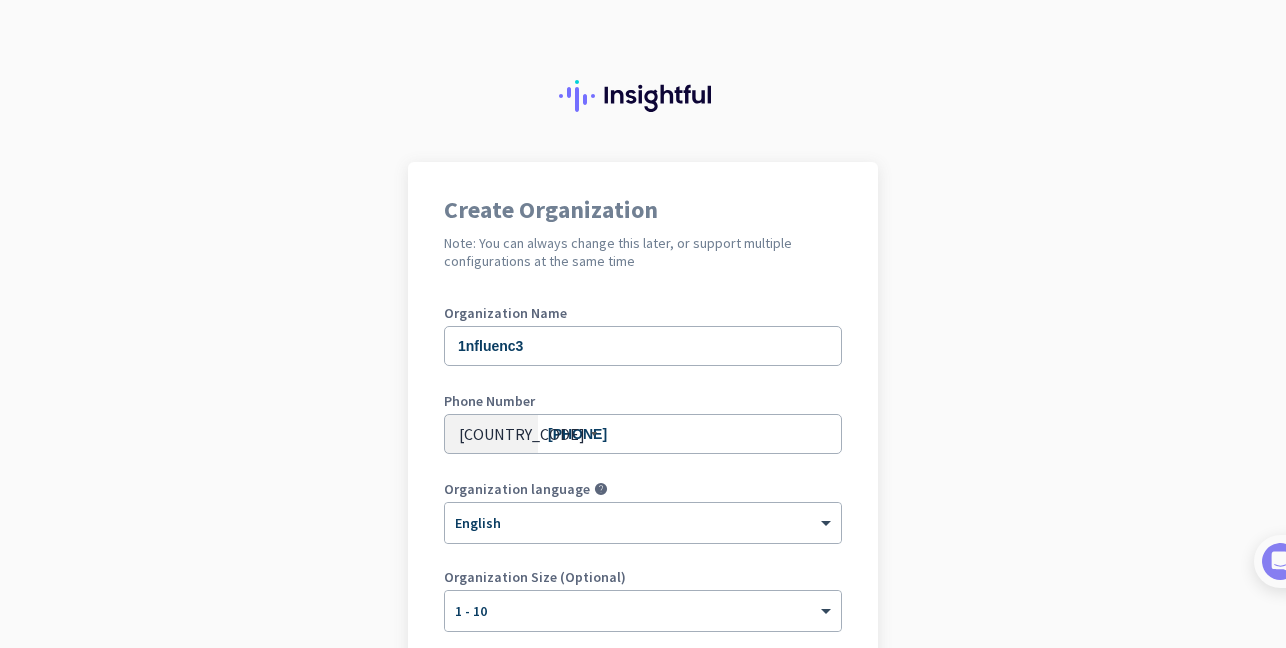 scroll, scrollTop: 0, scrollLeft: 0, axis: both 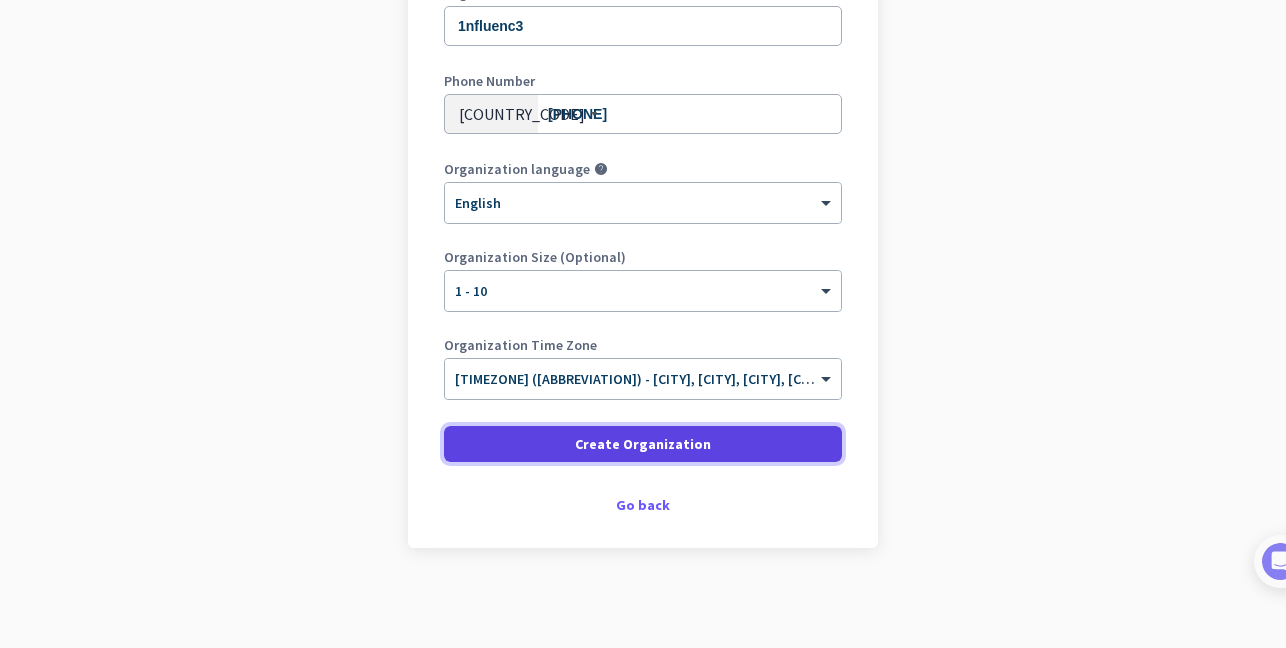 click 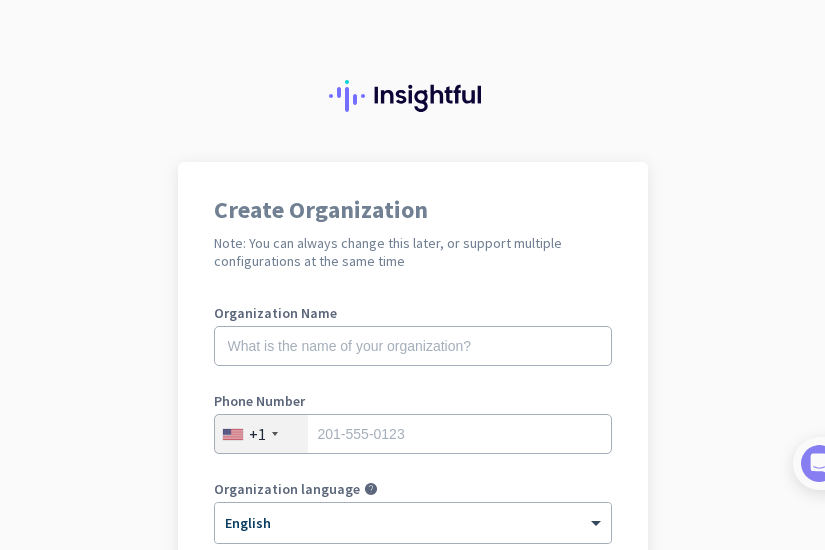 scroll, scrollTop: 0, scrollLeft: 0, axis: both 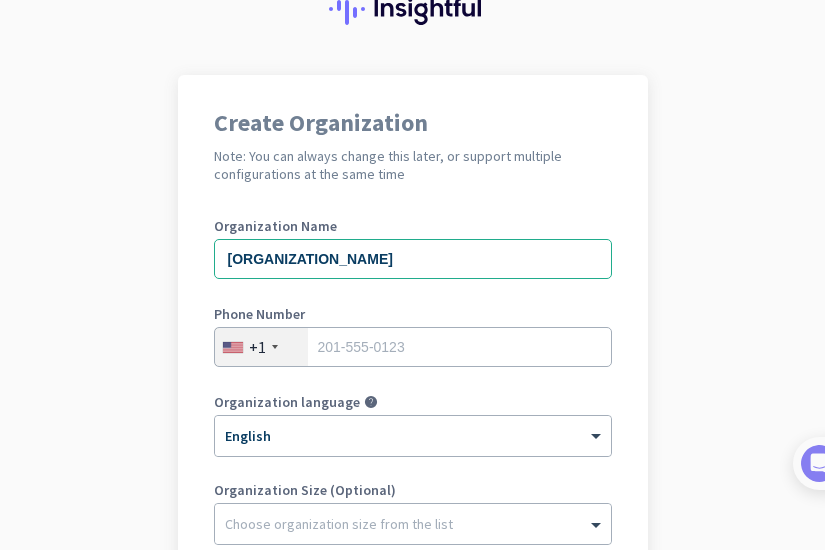 type on "[ORGANIZATION_NAME]" 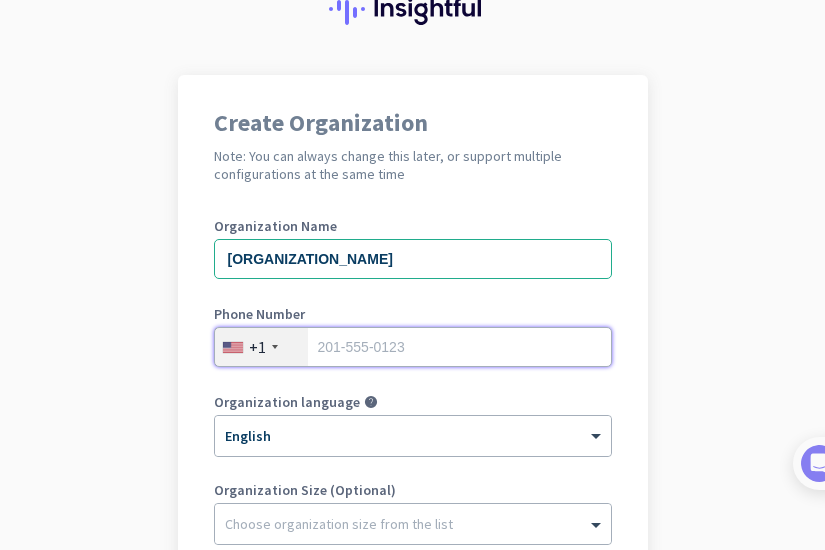 click at bounding box center (413, 347) 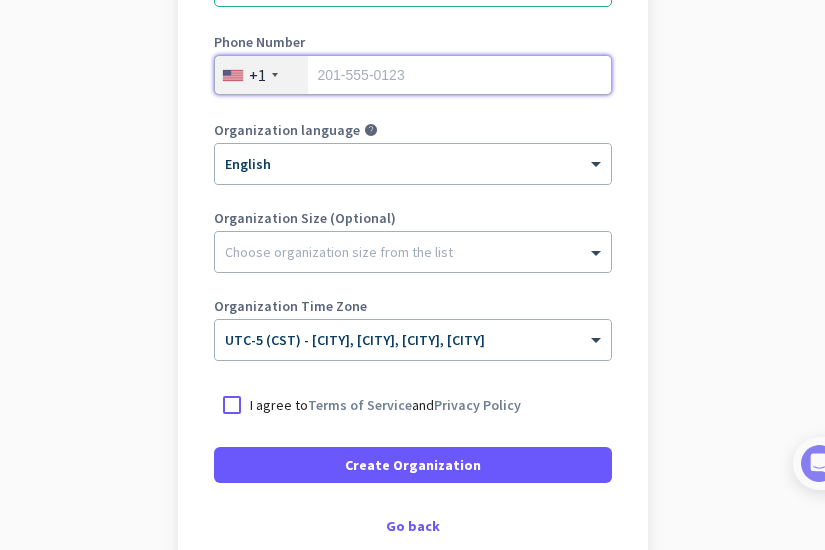 scroll, scrollTop: 361, scrollLeft: 0, axis: vertical 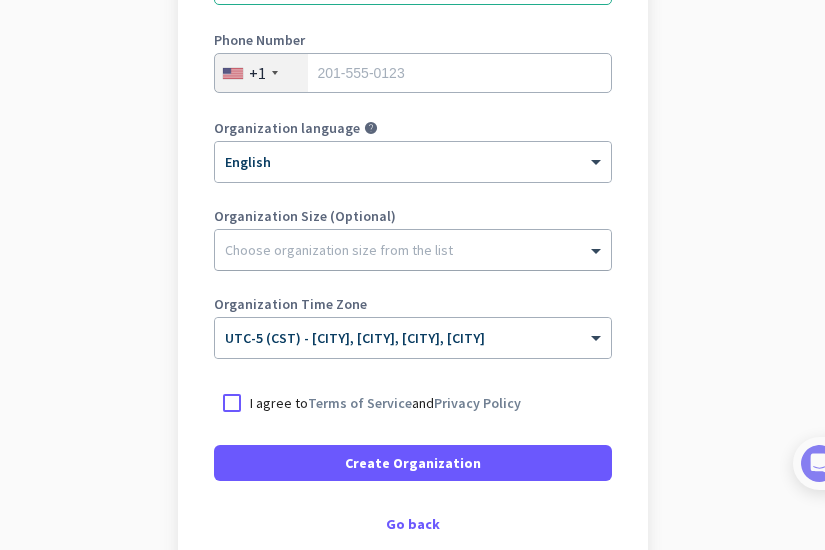 click 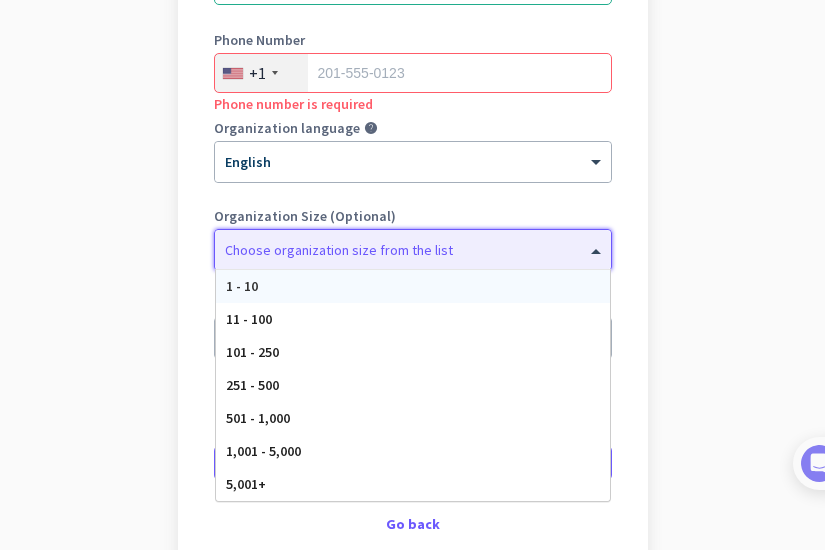 click on "1 - 10" at bounding box center (413, 286) 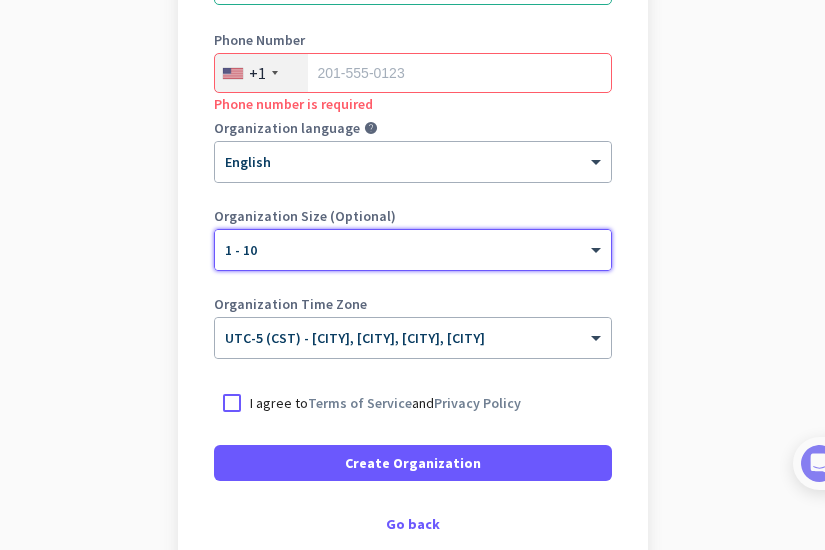 click on "+1" 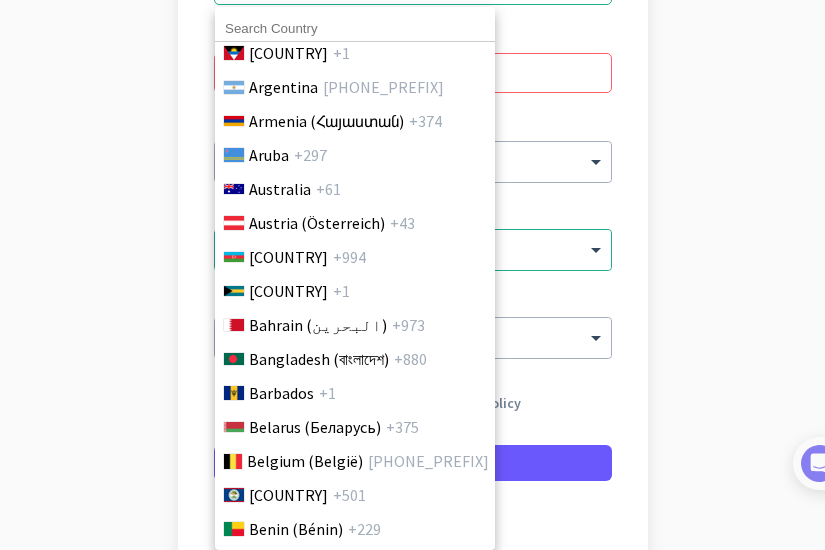 scroll, scrollTop: 195, scrollLeft: 0, axis: vertical 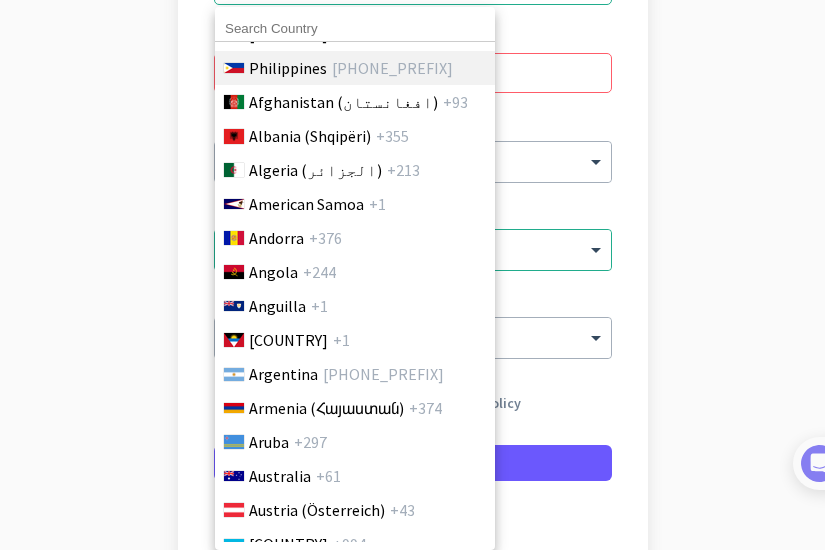 click on "Philippines" at bounding box center (288, 68) 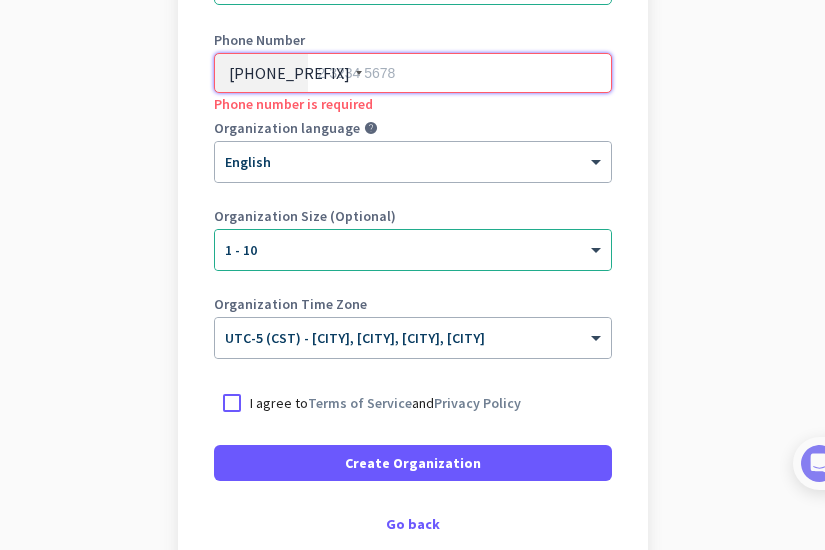 click at bounding box center [413, 73] 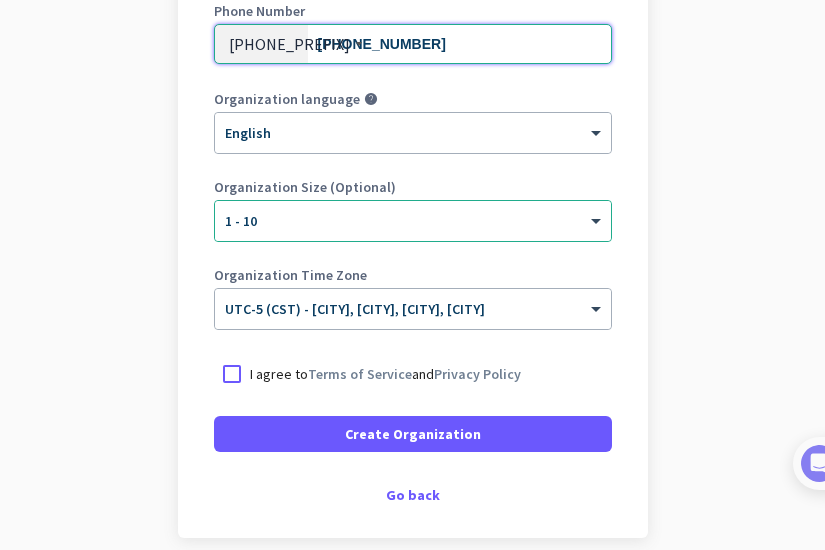 scroll, scrollTop: 404, scrollLeft: 0, axis: vertical 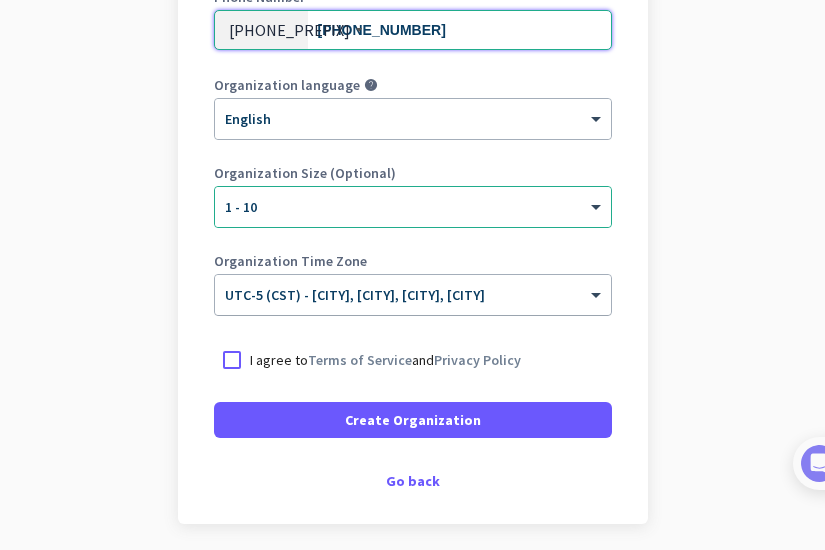 type on "[PHONE_NUMBER]" 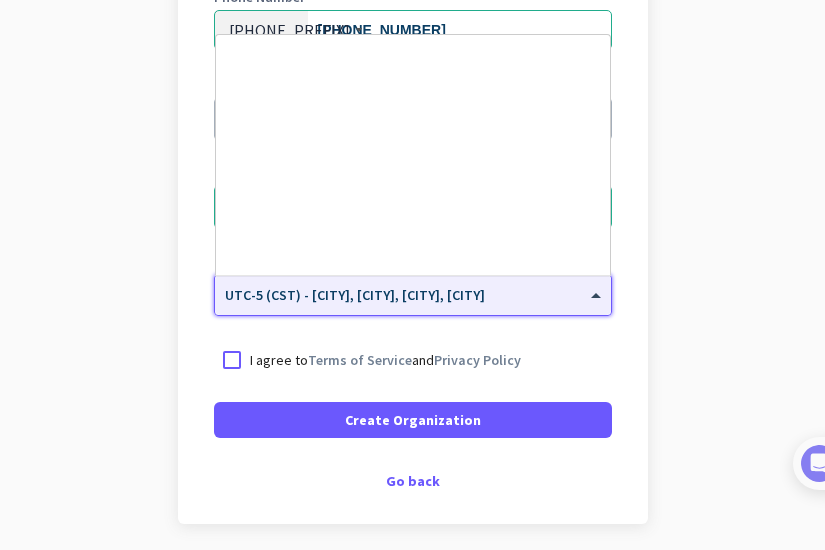 click 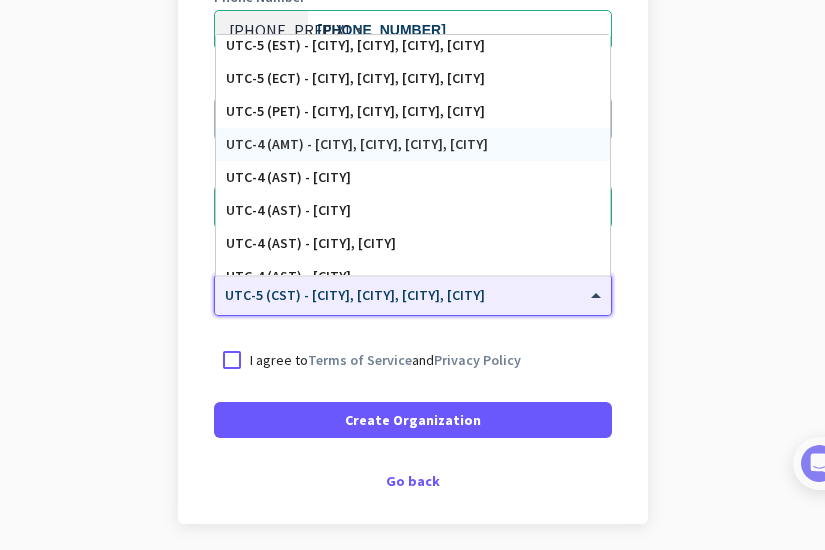 scroll, scrollTop: 1305, scrollLeft: 0, axis: vertical 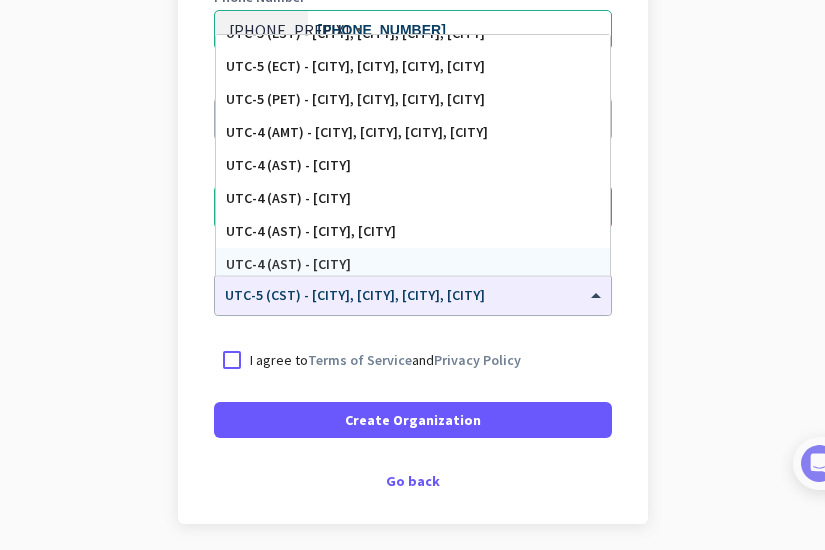 click on "Create Organization  Note: You can always change this later, or support multiple configurations at the same time  Organization Name [ORGANIZATION_NAME] Phone Number  [PHONE_PREFIX]  [PHONE_NUMBER] Organization language help × English Organization Size (Optional) × 1 - 10 Organization Time Zone × UTC-5 (CST) - [CITY], [CITY], [CITY], [CITY]  UTC-5 (EST) - [CITY]   UTC-5 (EST) - [CITY], [CITY], [CITY], [CITY]   UTC-5 (EST) - [CITY], [CITY]   UTC-5 (EST) - [CITY], [CITY], [CITY], [CITY]   UTC-5 (EST) - [CITY], [CITY], [CITY], [CITY]   UTC-5 (ECT) - [CITY], [CITY], [CITY], [CITY]   UTC-5 (PET) - [CITY], [CITY], [CITY], [CITY]   UTC-4 (AMT) - [CITY], [CITY], [CITY], [CITY]   UTC-4 (AST) - [CITY]   UTC-4 (AST) - [CITY]   UTC-4 (AST) - [CITY], [CITY]   UTC-4 (AST) - [CITY]   UTC-4 (AST) - [CITY], [CITY], [CITY], [CITY]   UTC-4 (AST) - [CITY], [CITY], [CITY], [CITY]   I agree to   and" 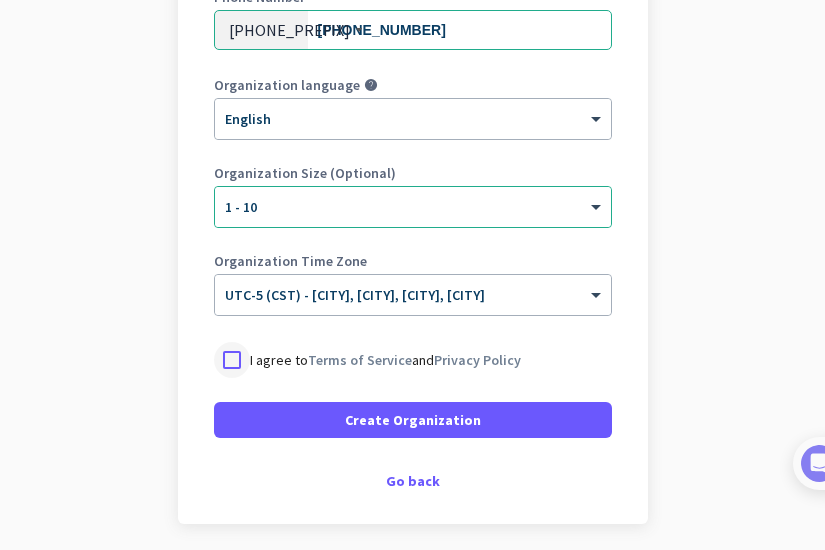 click at bounding box center (232, 360) 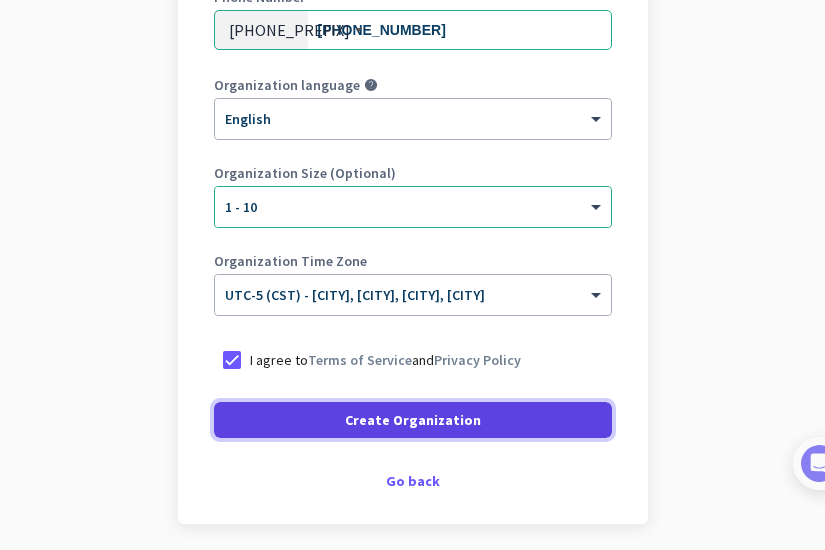 click 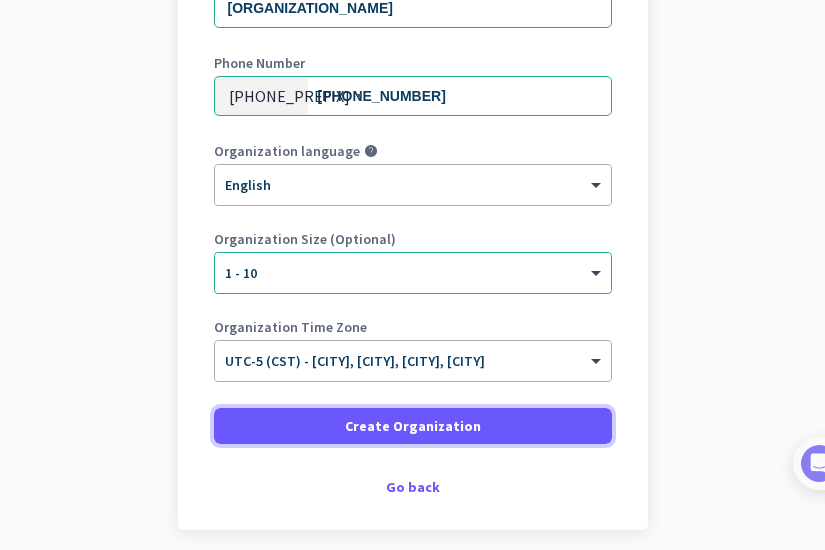 scroll, scrollTop: 418, scrollLeft: 0, axis: vertical 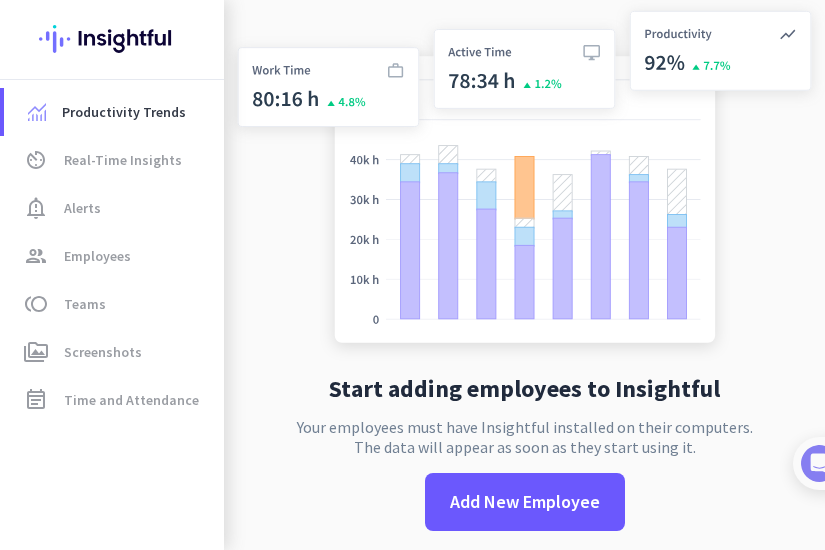 click on "Start adding employees to Insightful  Your employees must have Insightful installed on their computers.  The data will appear as soon as they start using it.   Add New Employee" 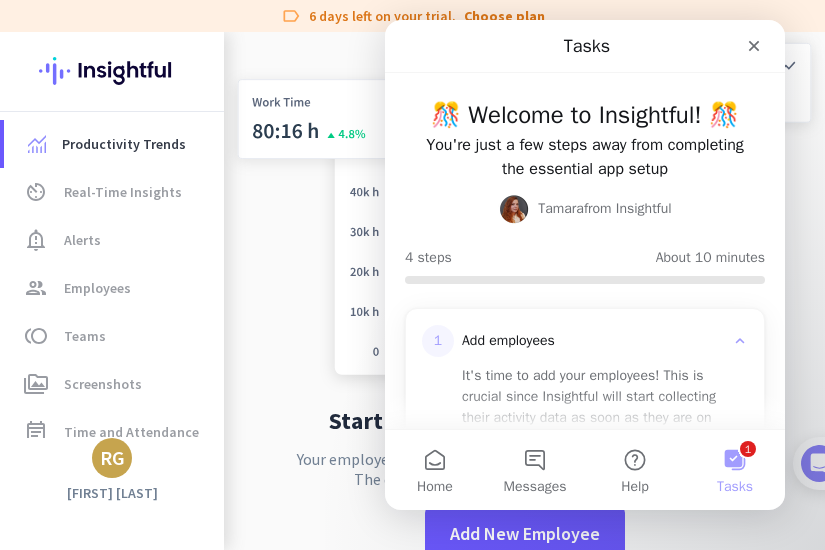 scroll, scrollTop: 0, scrollLeft: 0, axis: both 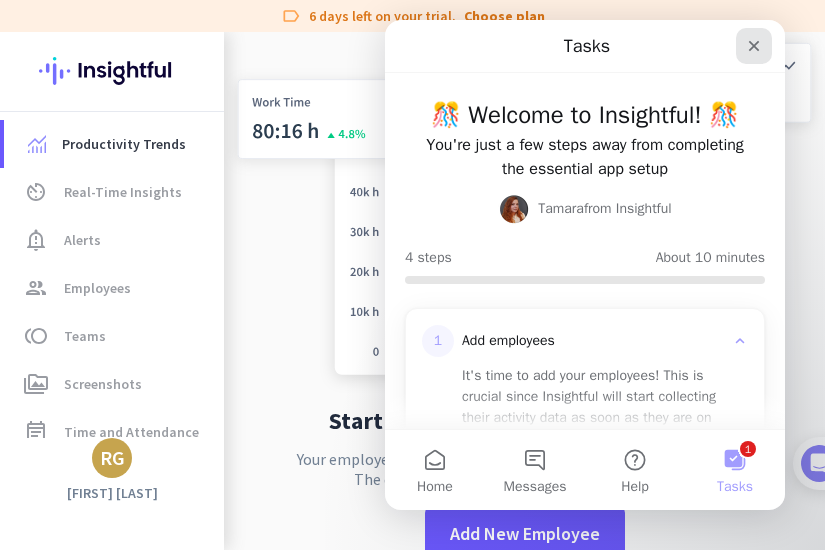 click 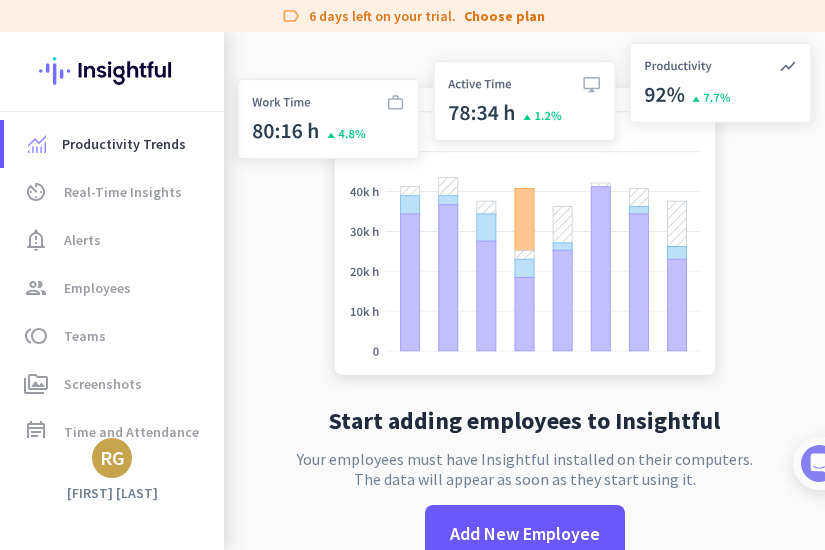 scroll, scrollTop: 0, scrollLeft: 0, axis: both 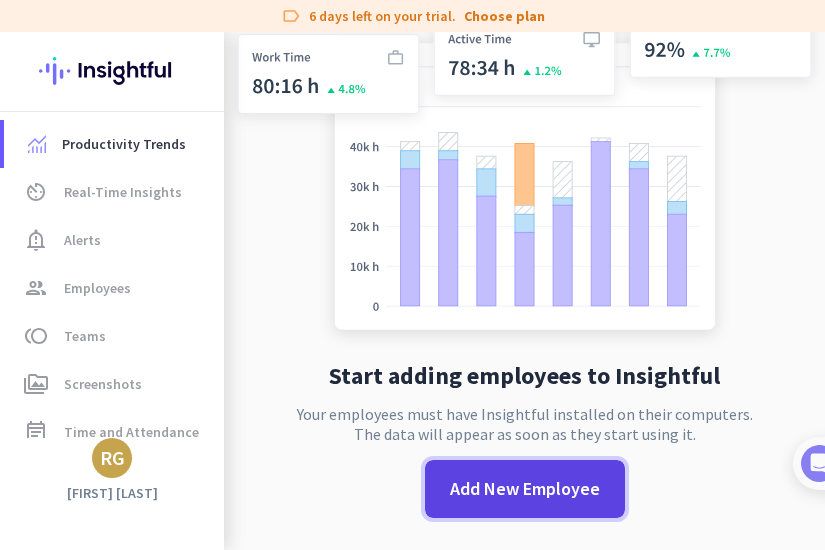 click on "Add New Employee" 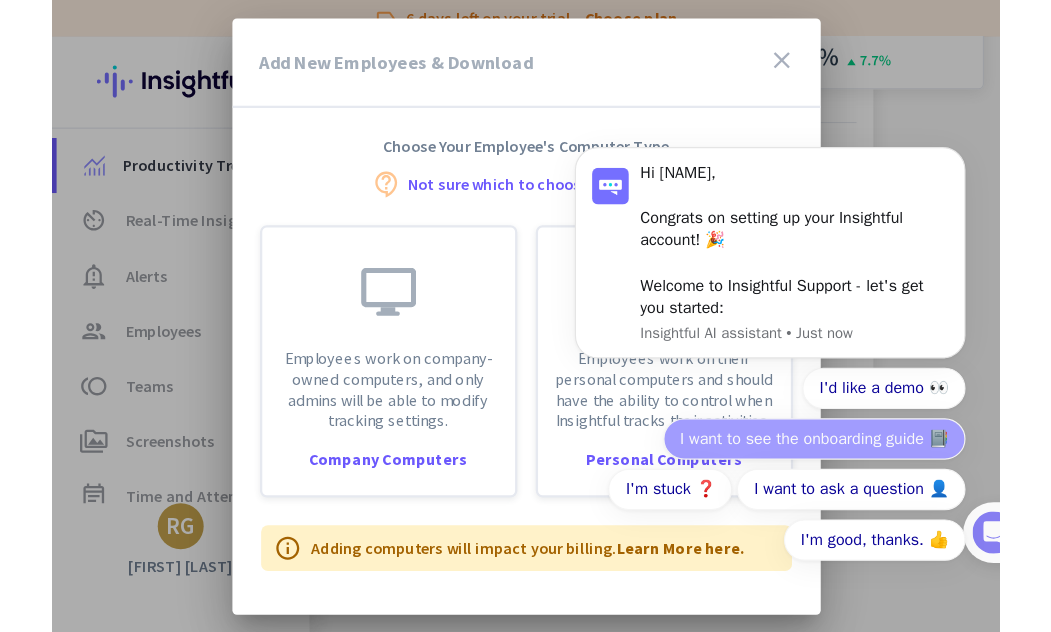 scroll, scrollTop: 0, scrollLeft: 0, axis: both 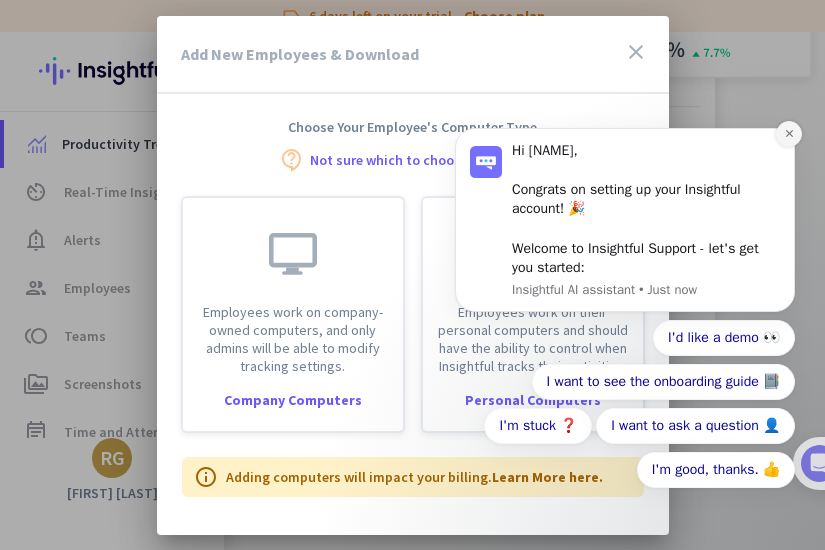 click at bounding box center (789, 134) 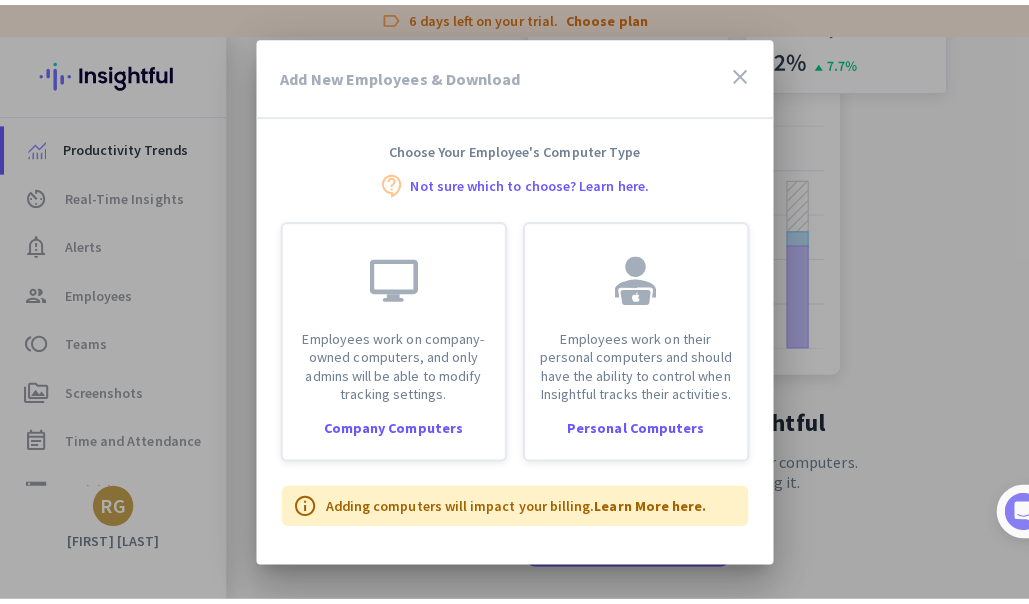 scroll, scrollTop: 32, scrollLeft: 0, axis: vertical 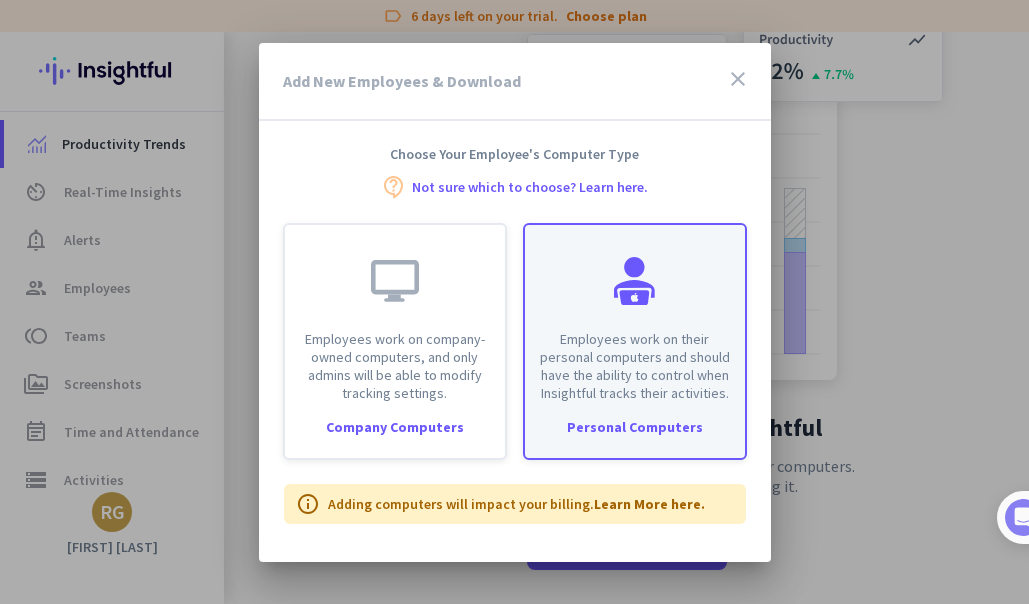 click on "Employees work on their personal computers and should have the ability to control when Insightful tracks their activities." at bounding box center (635, 366) 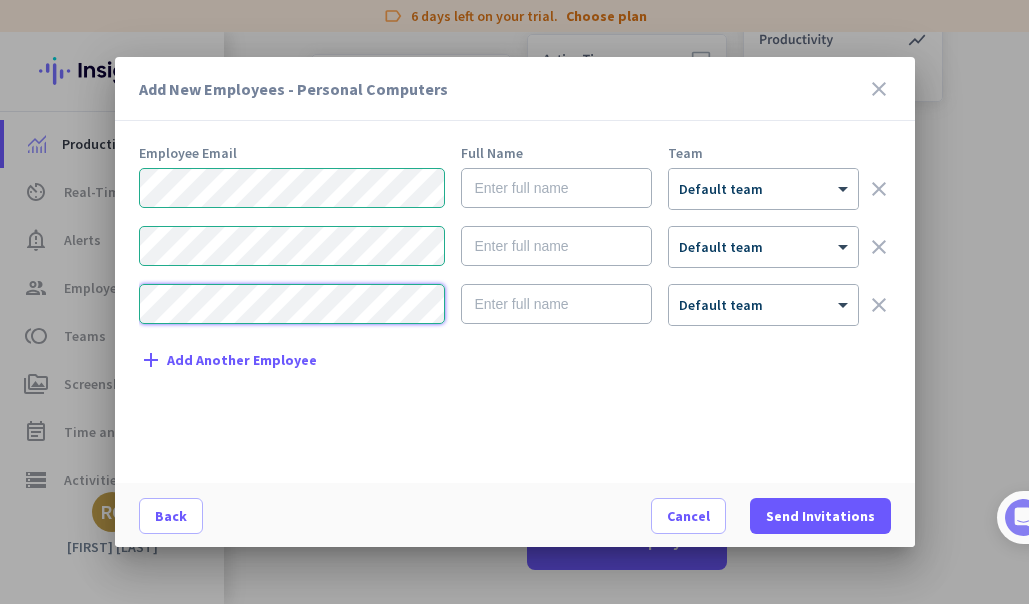 click on "Employee Email Full Name Team × Default team clear × Default team clear × Default team clear add Add Another Employee" at bounding box center (515, 314) 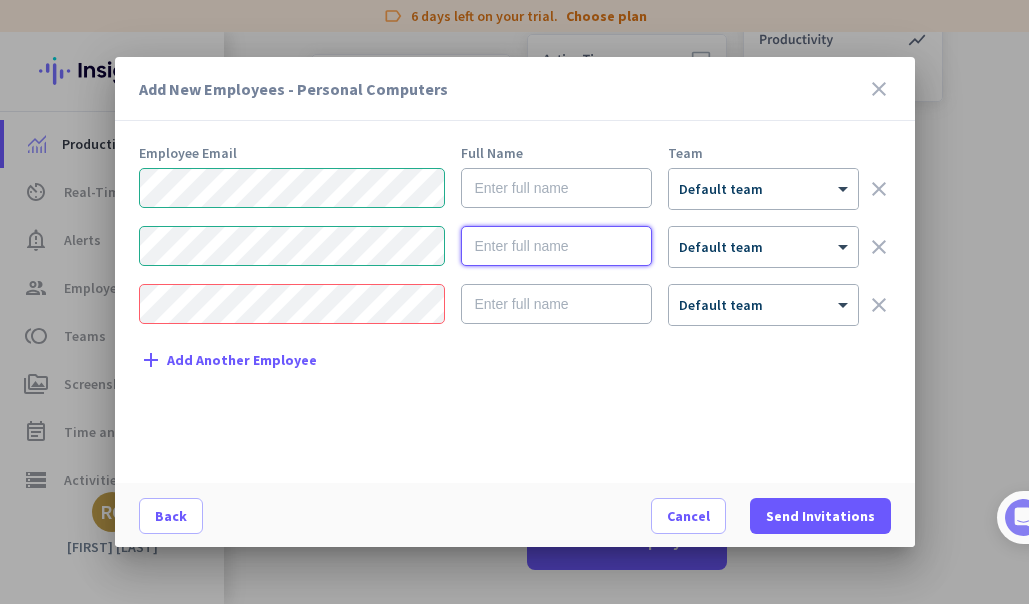 click at bounding box center [556, 246] 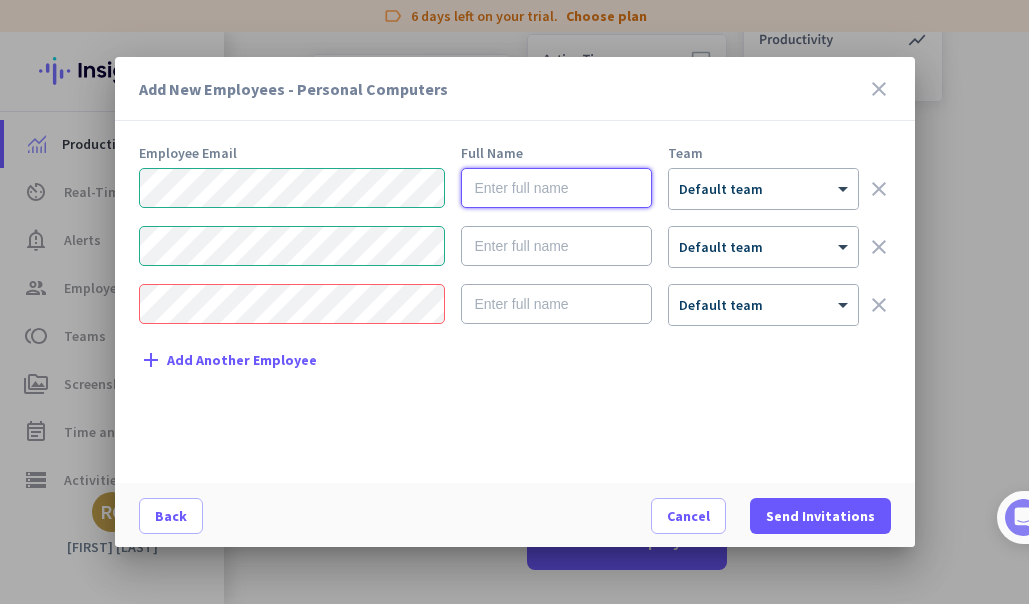 click at bounding box center (556, 188) 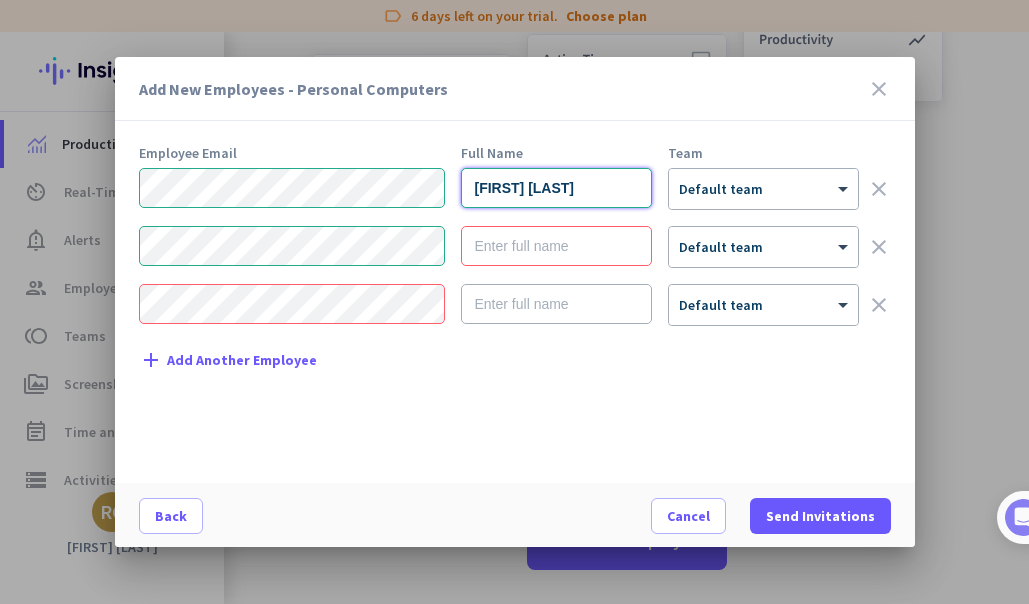type on "[FIRST] [LAST]" 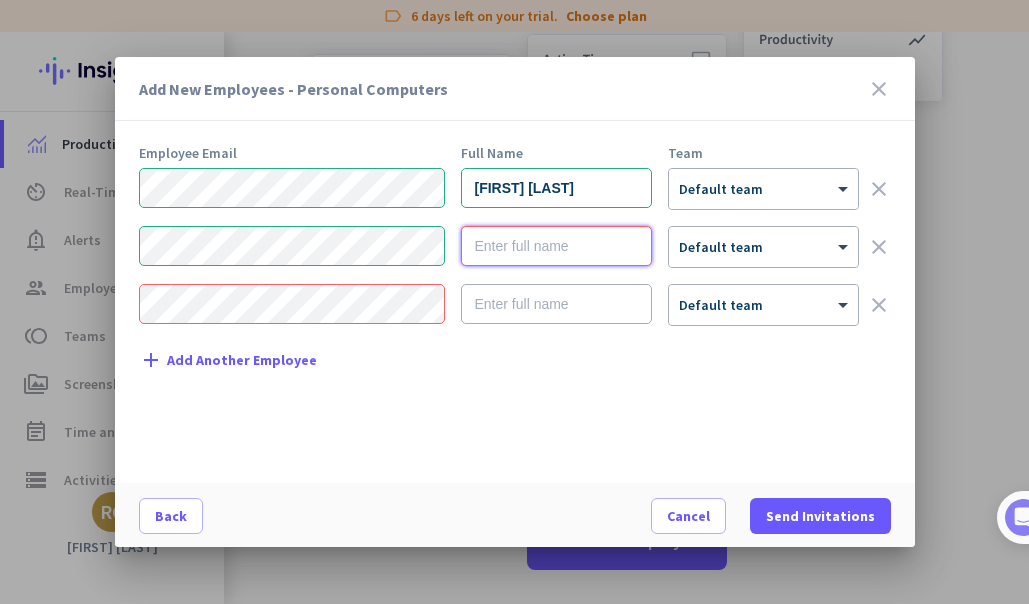 click at bounding box center (556, 246) 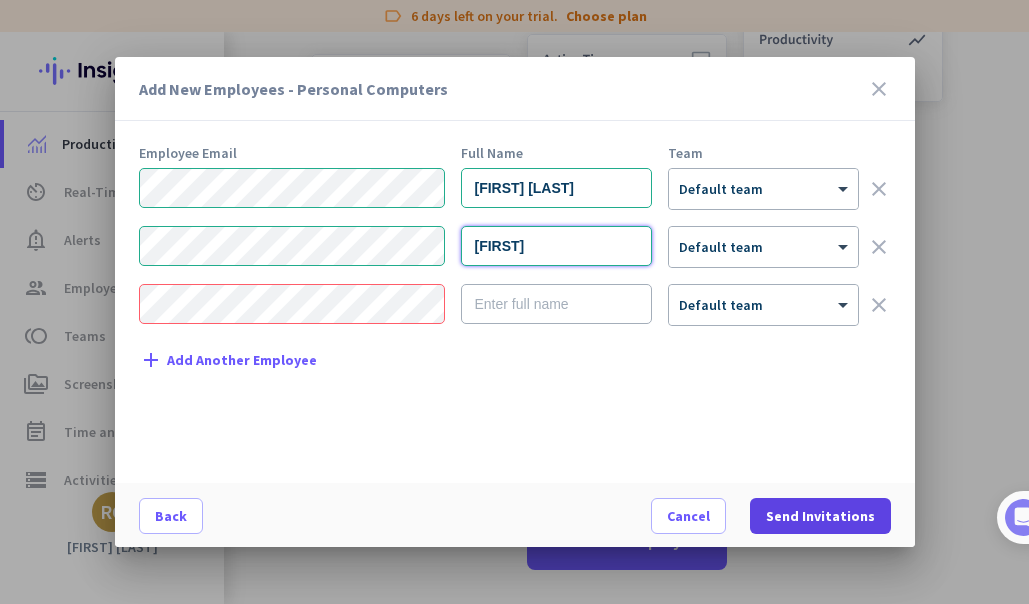 type on "[FIRST]" 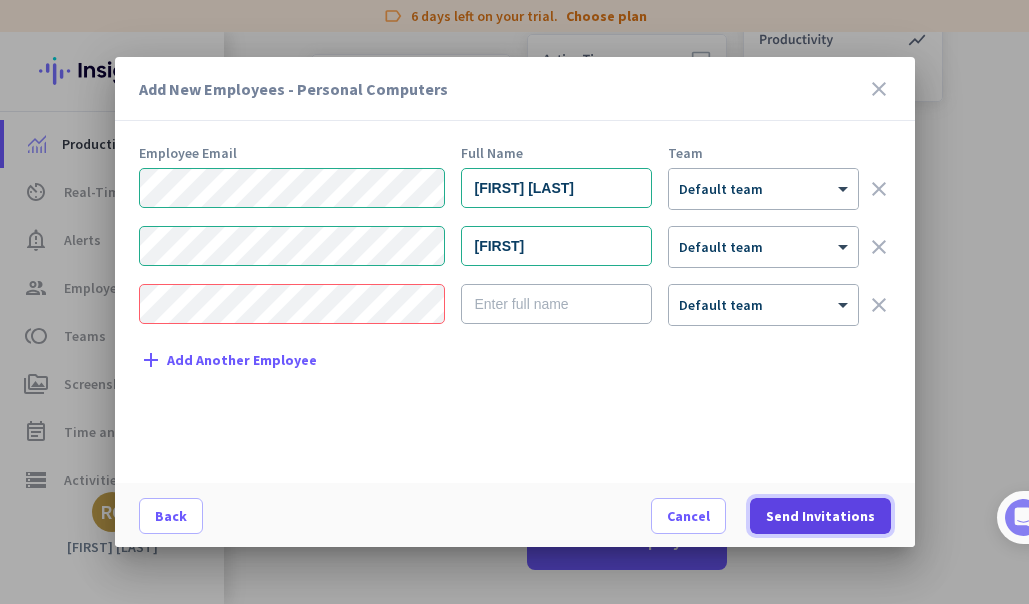 click on "Send Invitations" 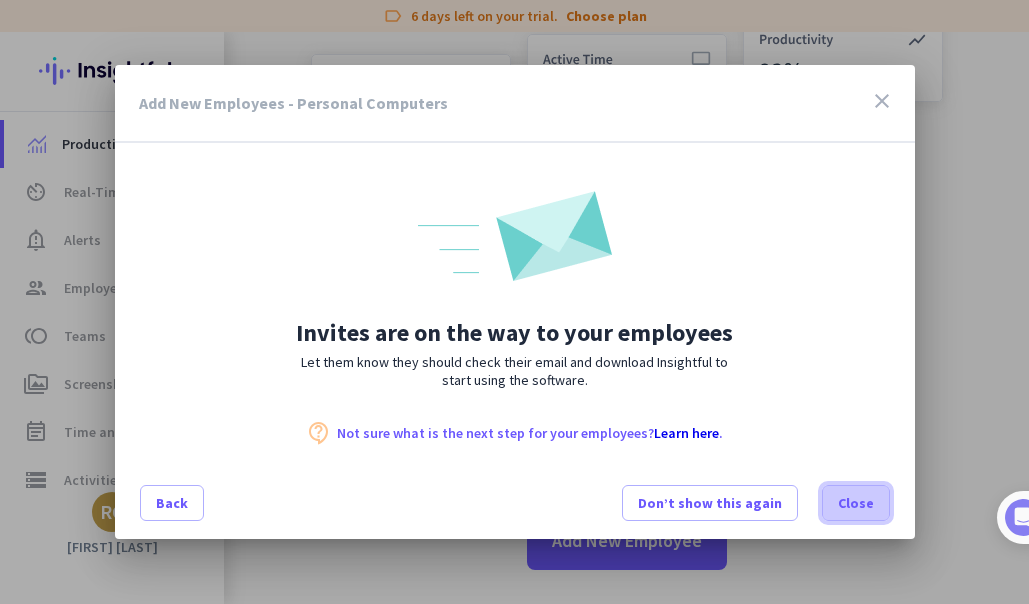 click on "Close" at bounding box center (856, 503) 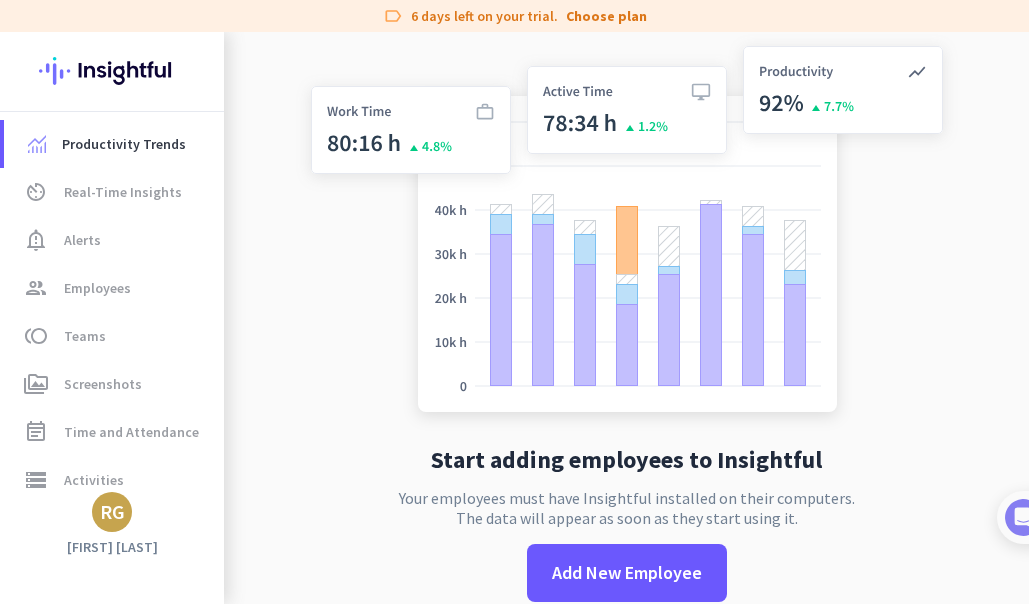 scroll, scrollTop: 32, scrollLeft: 0, axis: vertical 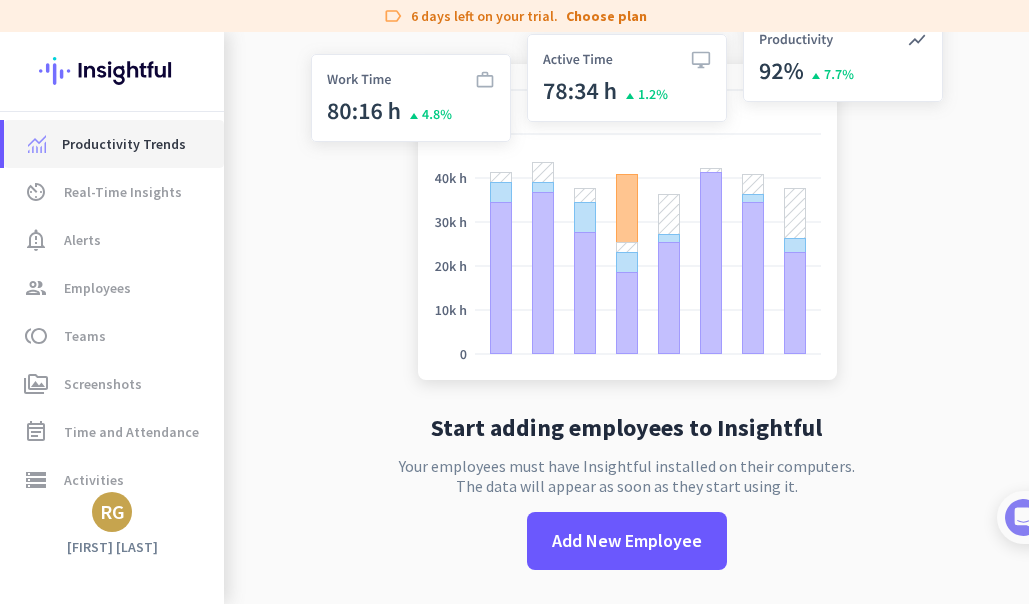 click on "Productivity Trends" 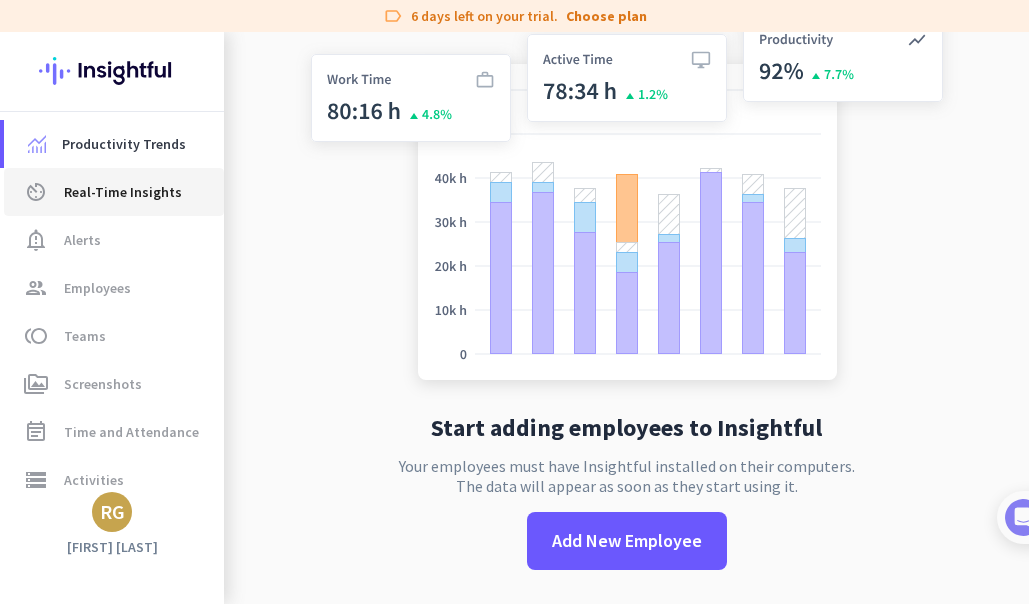 click on "Real-Time Insights" 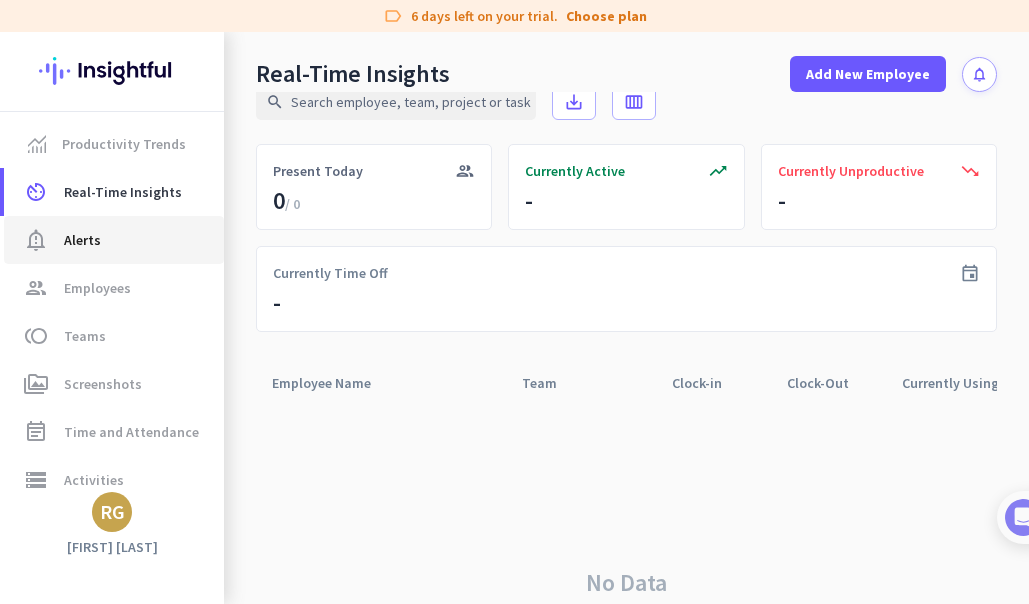 click on "notification_important  Alerts" 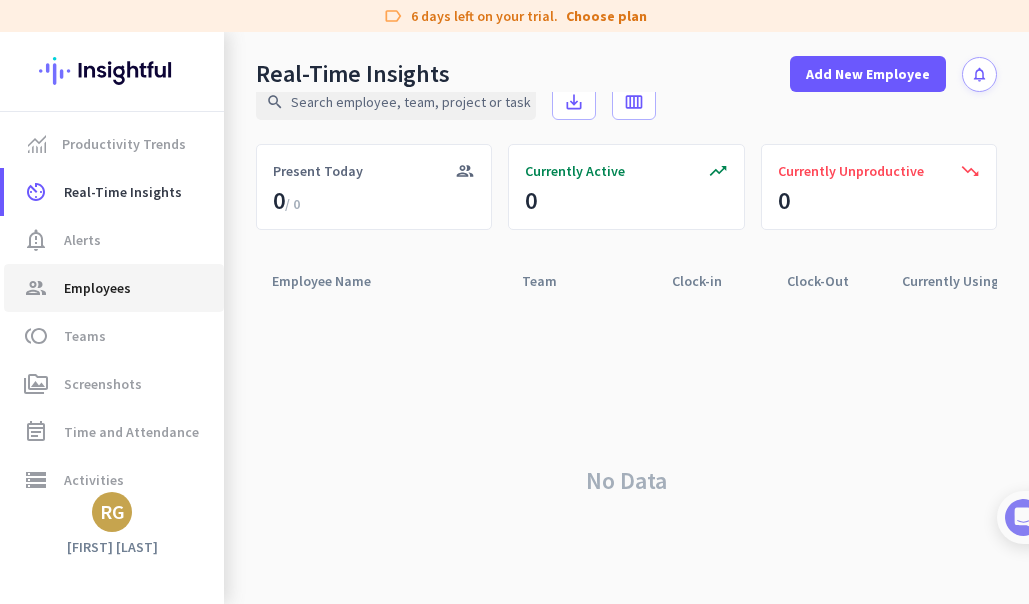 click on "Employees" 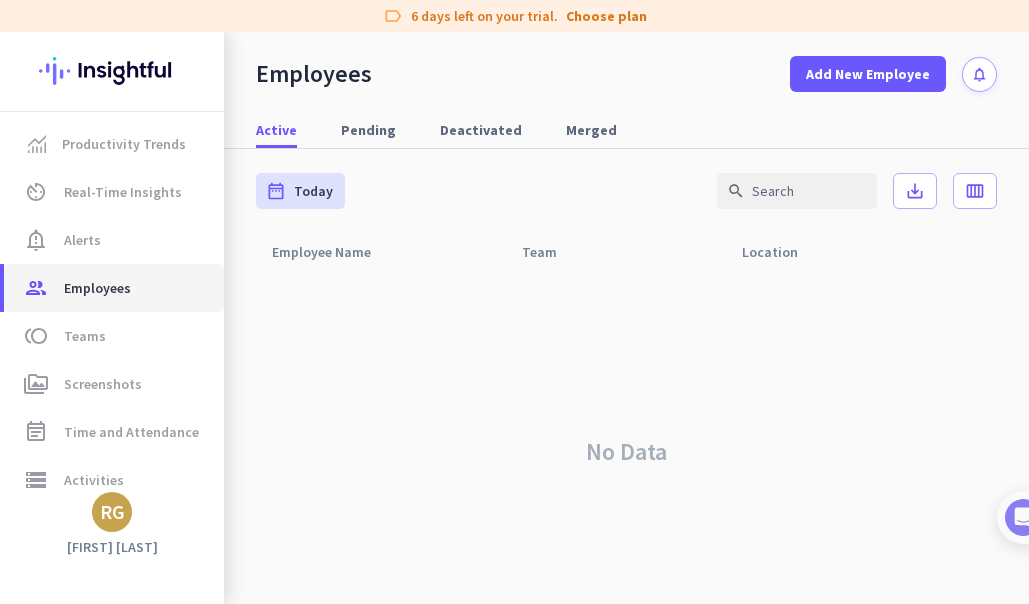 scroll, scrollTop: 1, scrollLeft: 0, axis: vertical 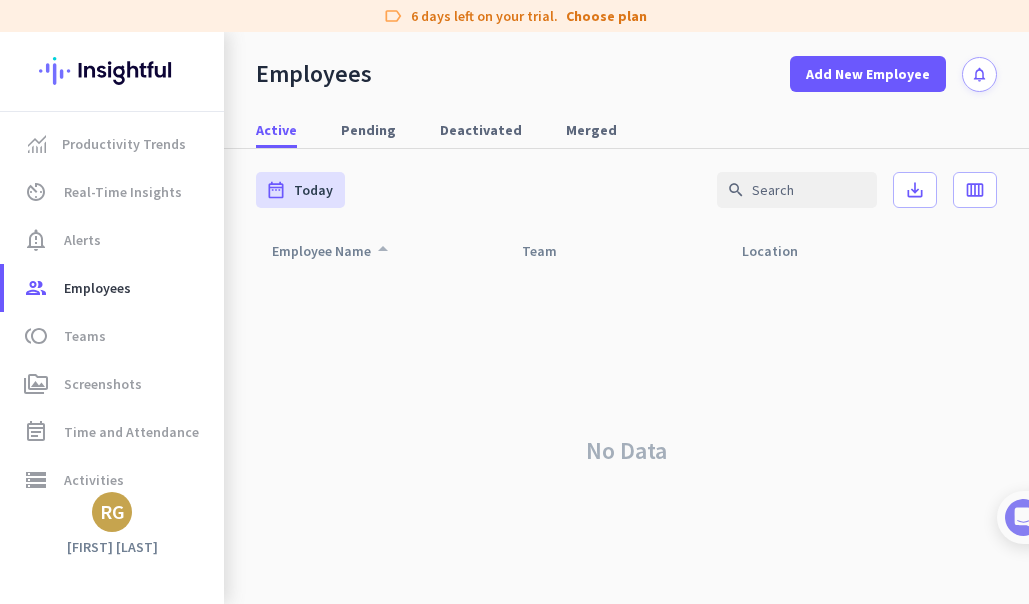 click on "arrow_drop_up" 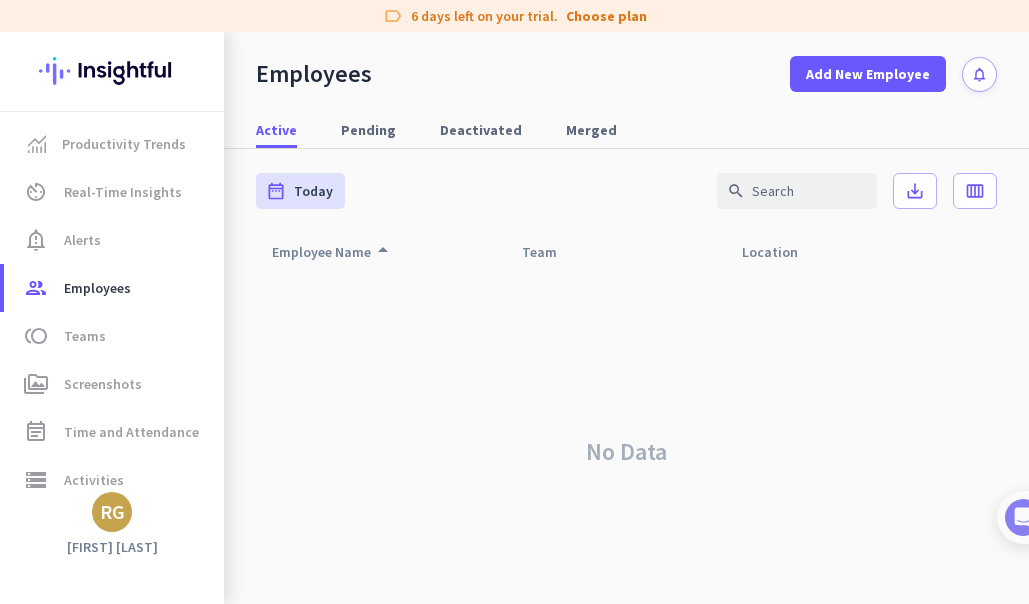 scroll, scrollTop: 29, scrollLeft: 0, axis: vertical 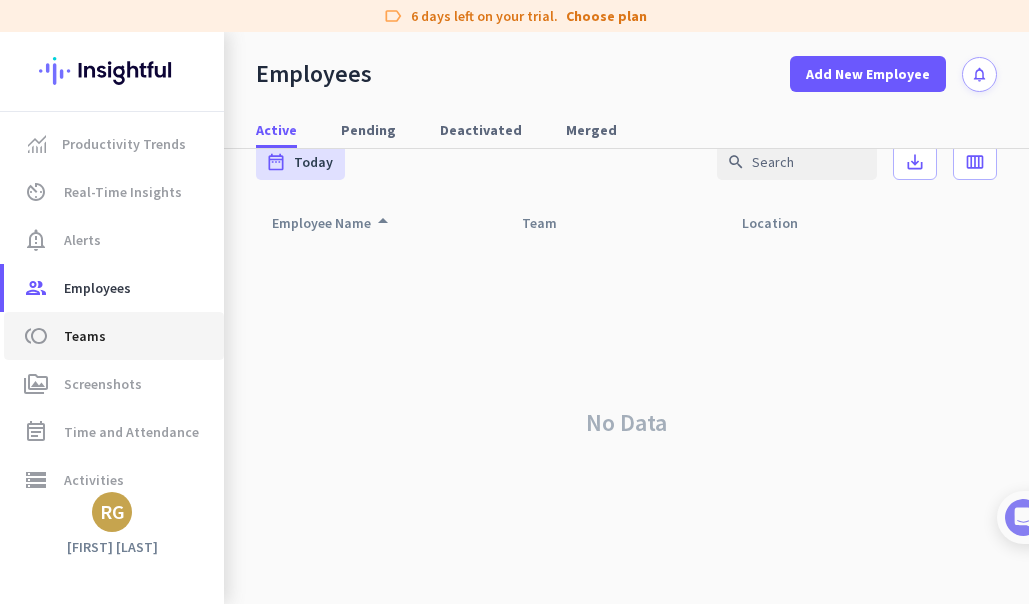 click on "Teams" 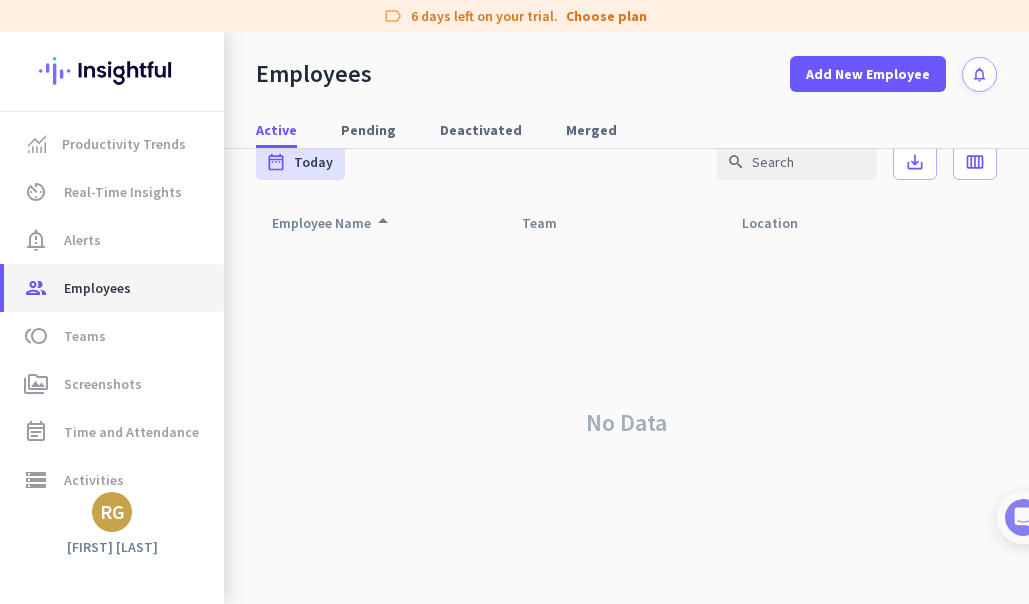 click on "Employees" 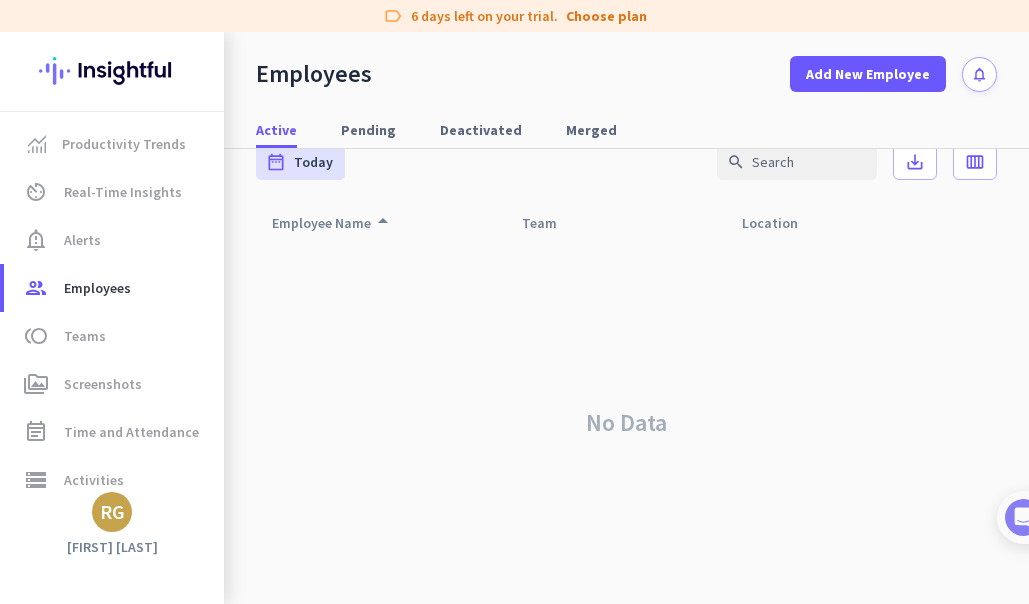 click on "No Data" 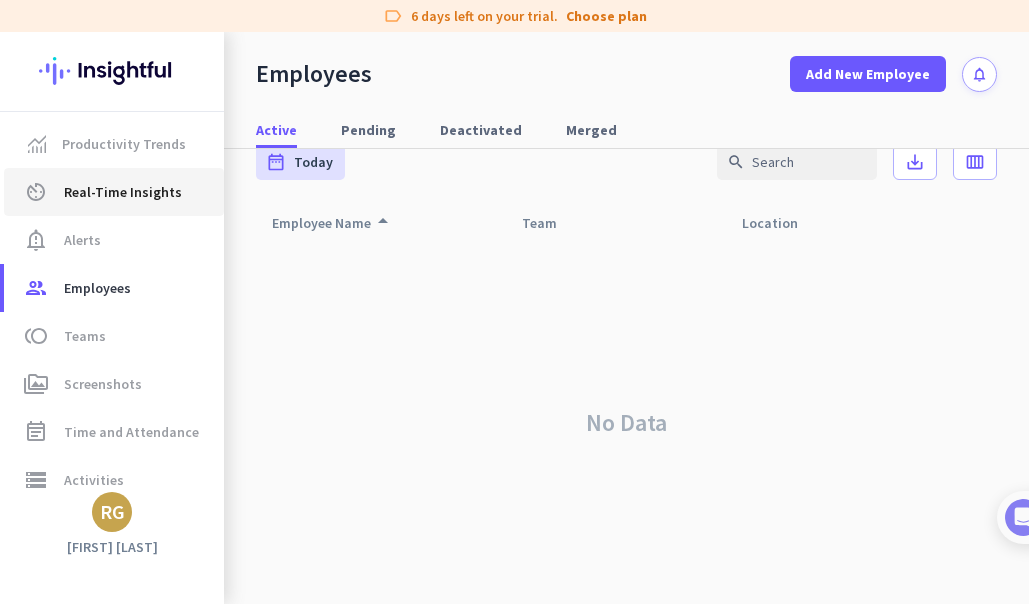 click on "av_timer  Real-Time Insights" 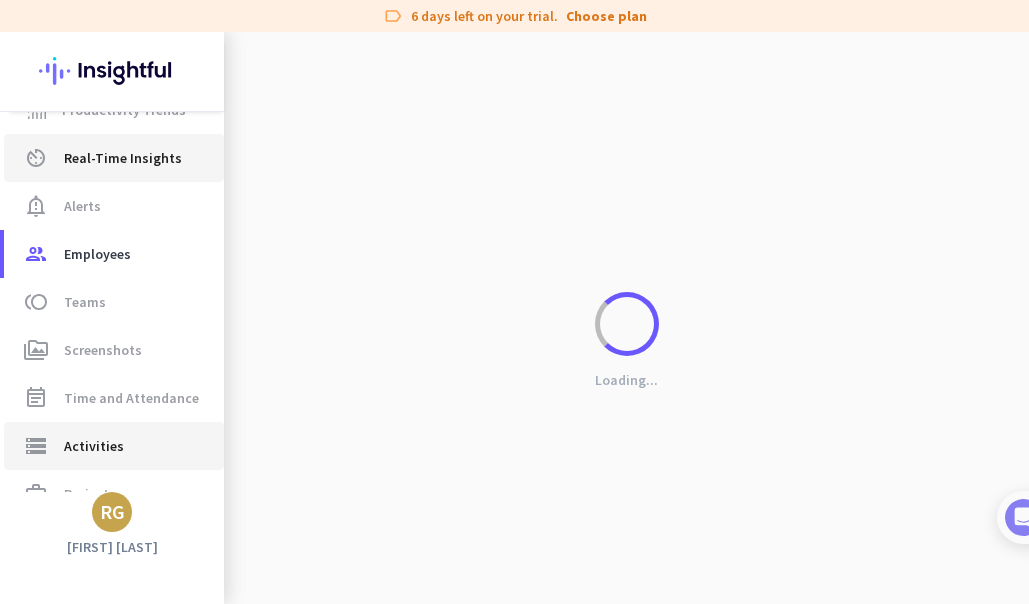 scroll, scrollTop: 0, scrollLeft: 0, axis: both 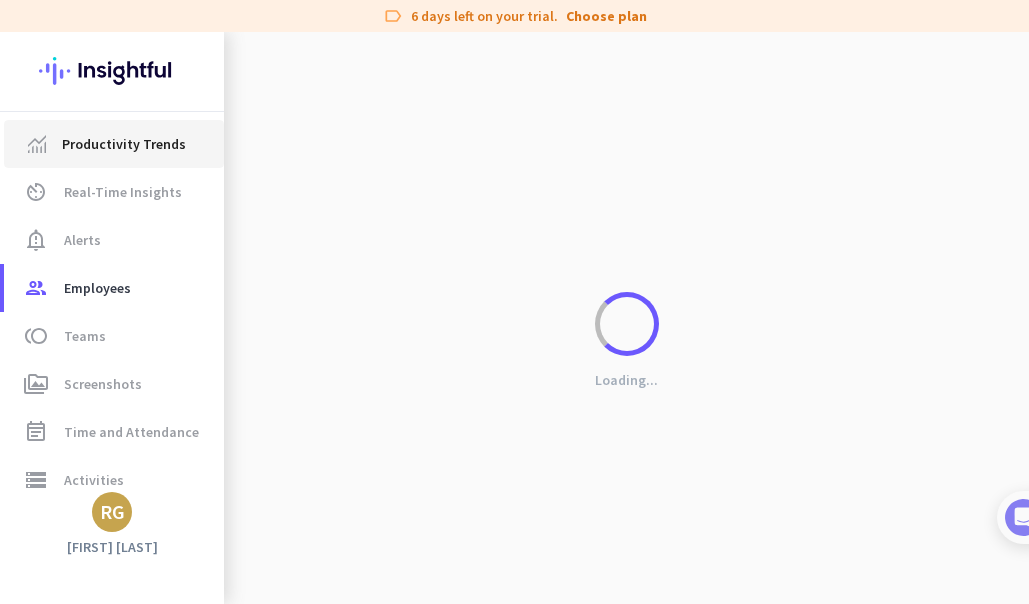 click on "Productivity Trends" 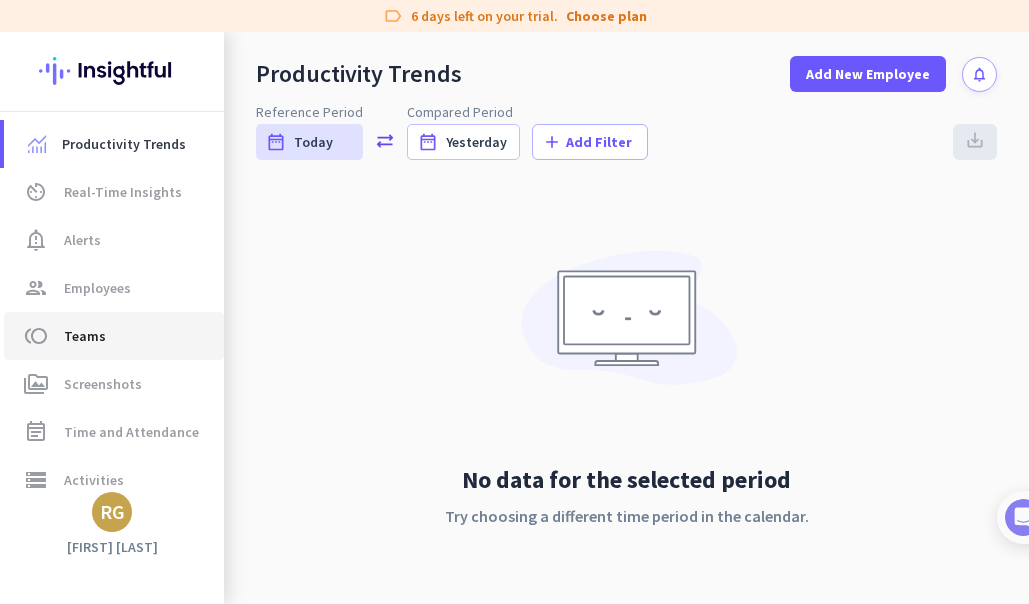 click on "toll  Teams" 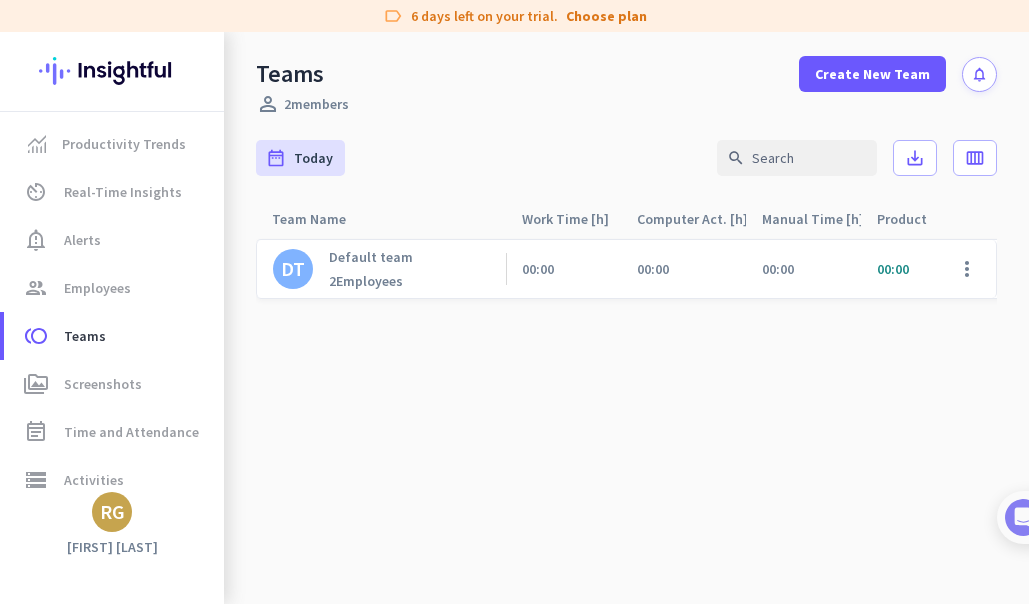 click on "Default team" 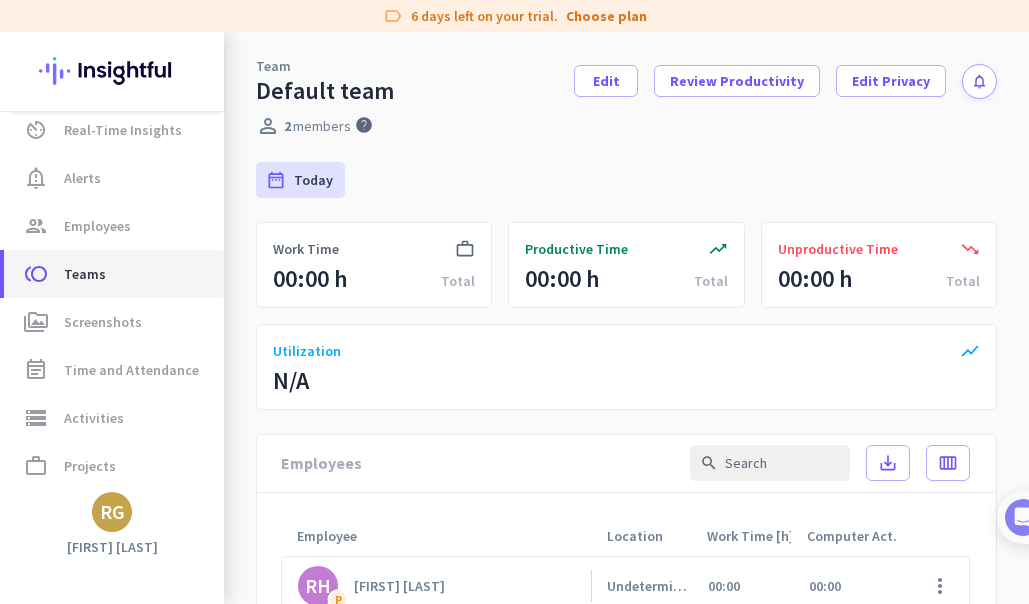 scroll, scrollTop: 58, scrollLeft: 0, axis: vertical 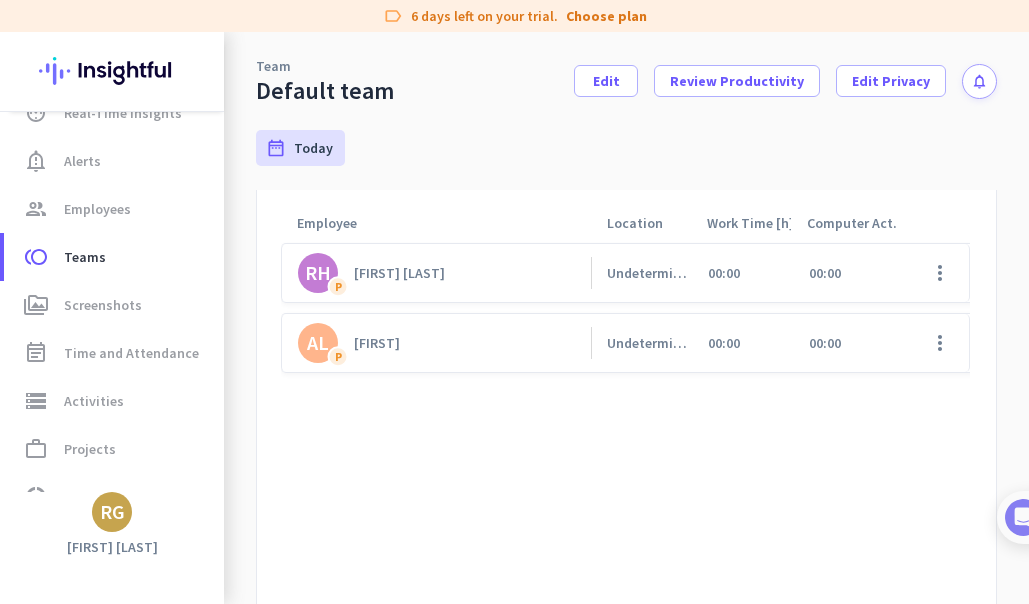 click on "[FIRST] [LAST]" 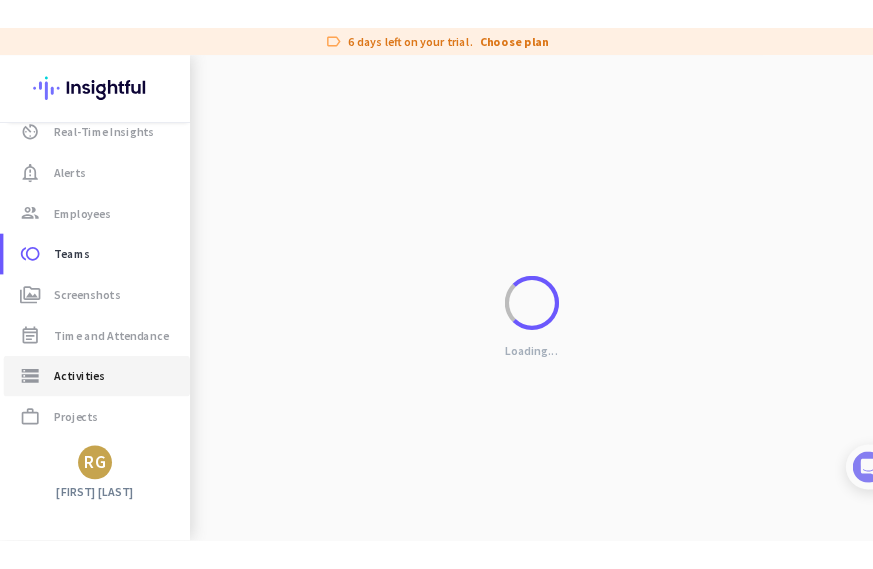 scroll, scrollTop: 20, scrollLeft: 0, axis: vertical 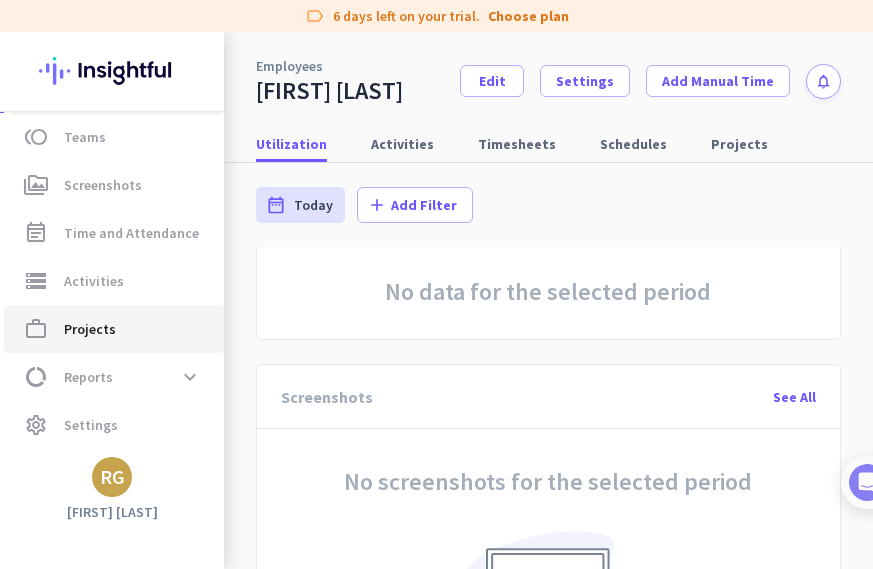 click on "work_outline  Projects" 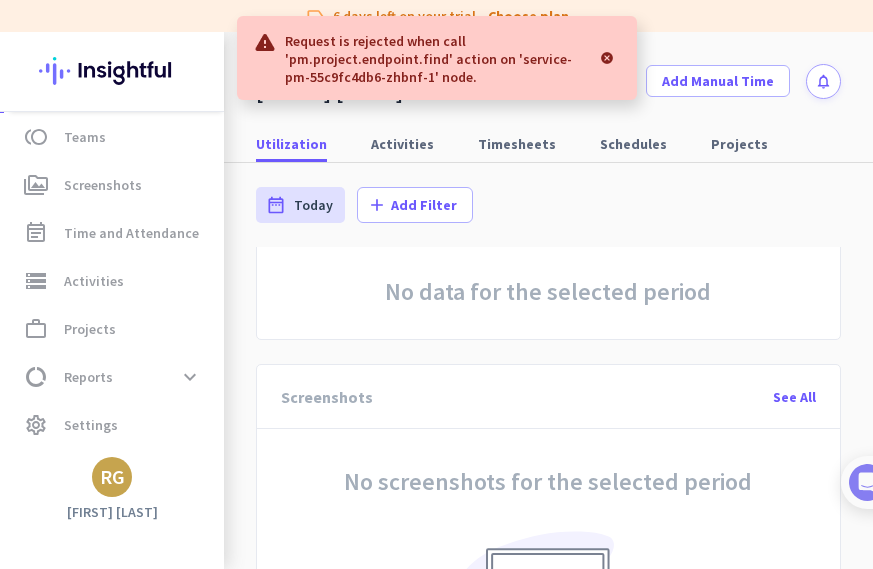 click at bounding box center (607, 58) 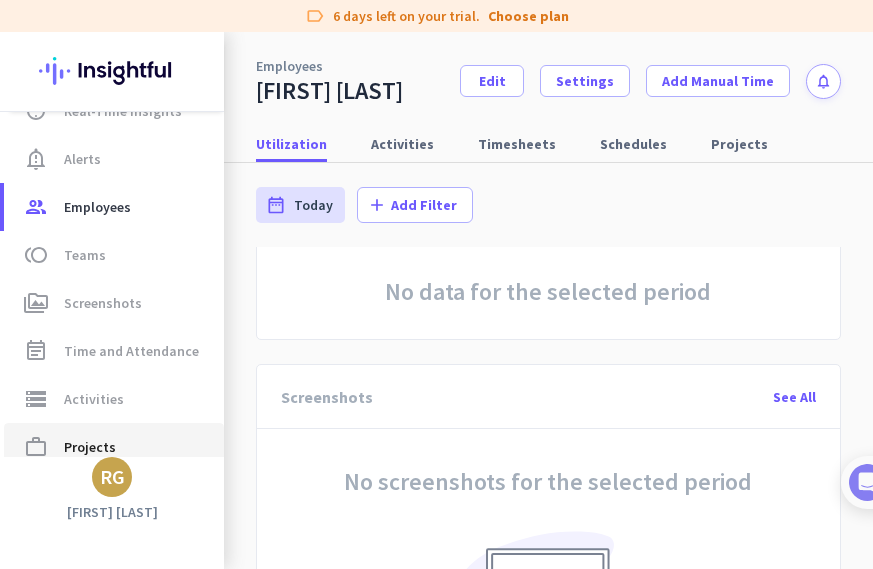 scroll, scrollTop: 0, scrollLeft: 0, axis: both 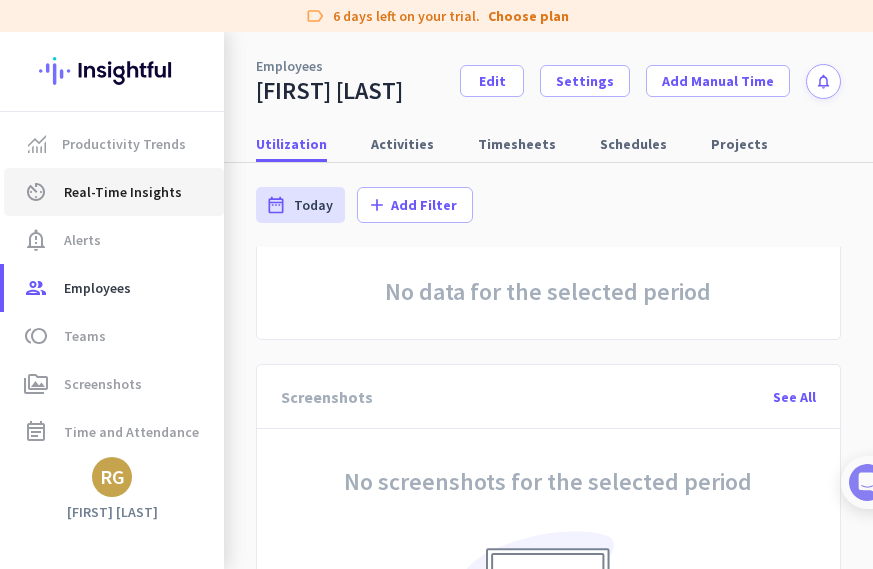 click on "Real-Time Insights" 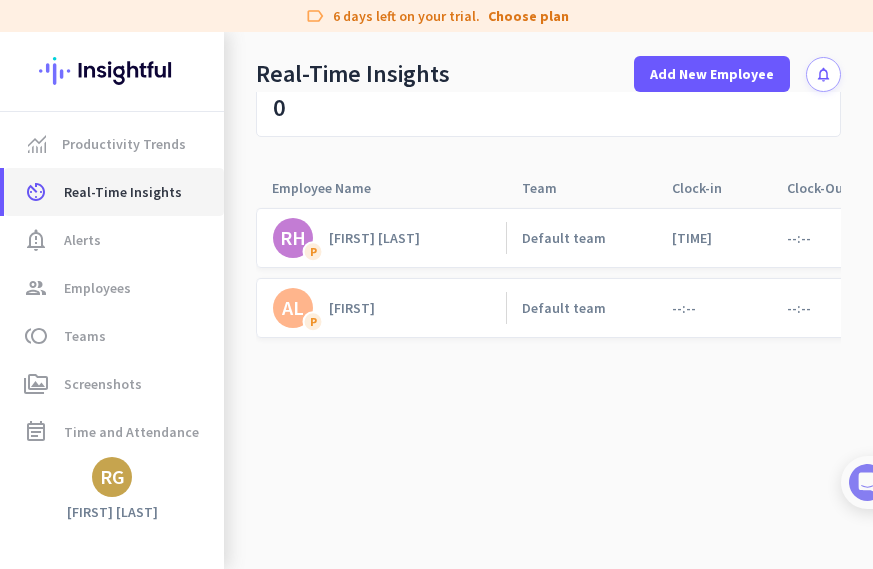 scroll, scrollTop: 227, scrollLeft: 0, axis: vertical 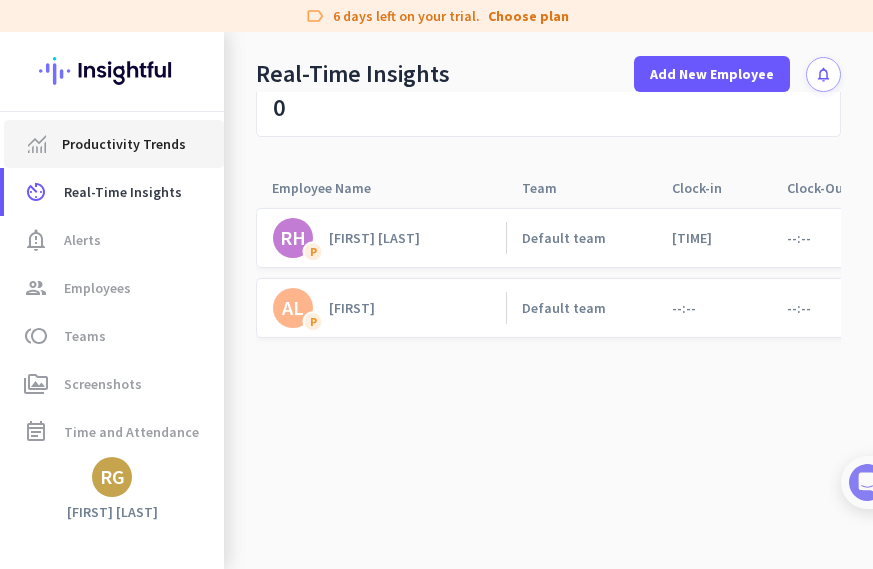 click on "Productivity Trends" 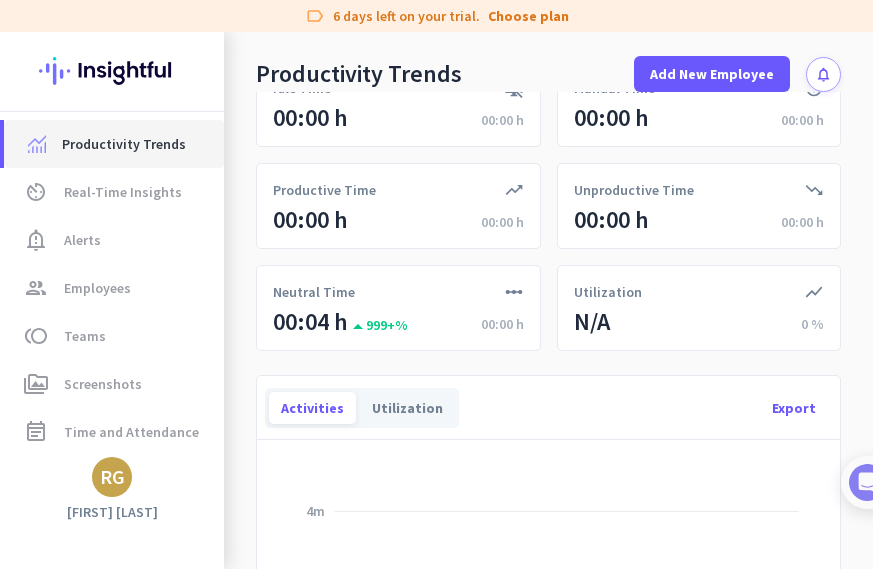 scroll, scrollTop: 0, scrollLeft: 0, axis: both 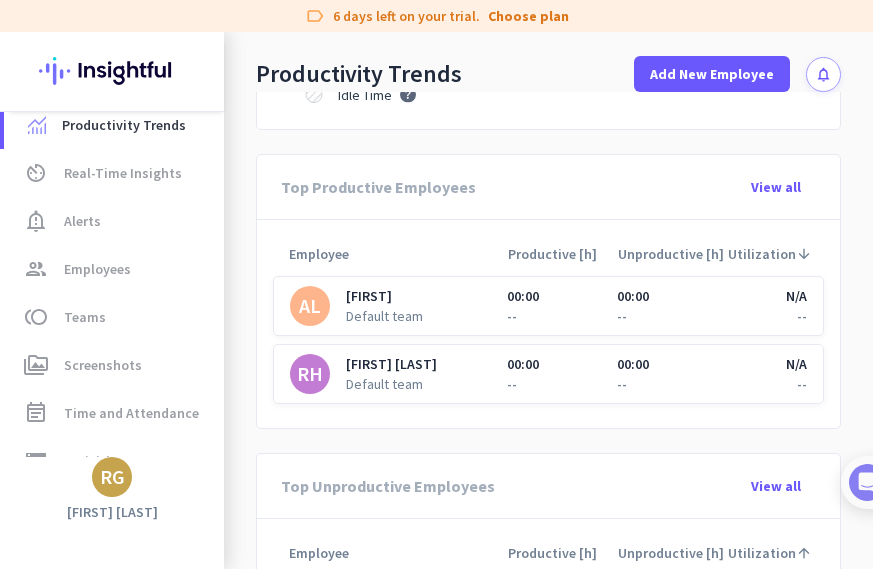 click on "Default team" 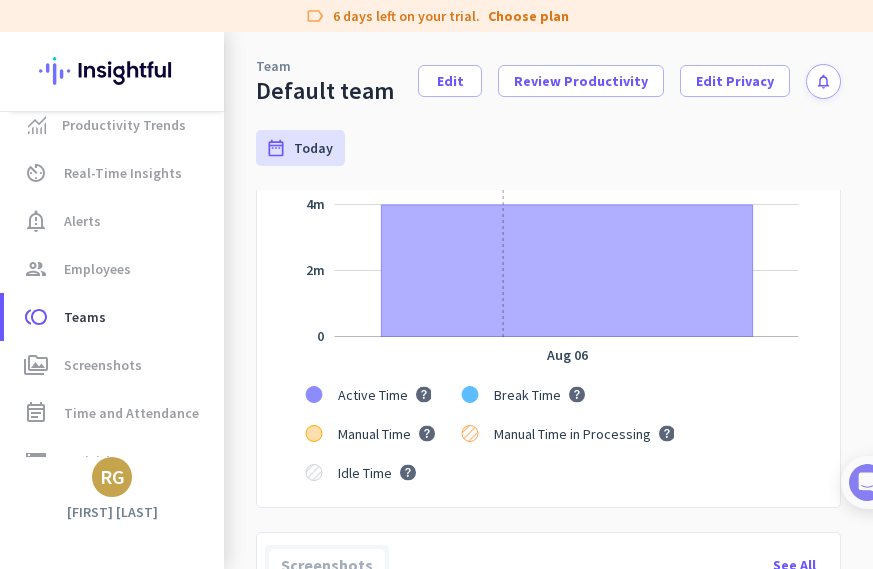 scroll, scrollTop: 956, scrollLeft: 0, axis: vertical 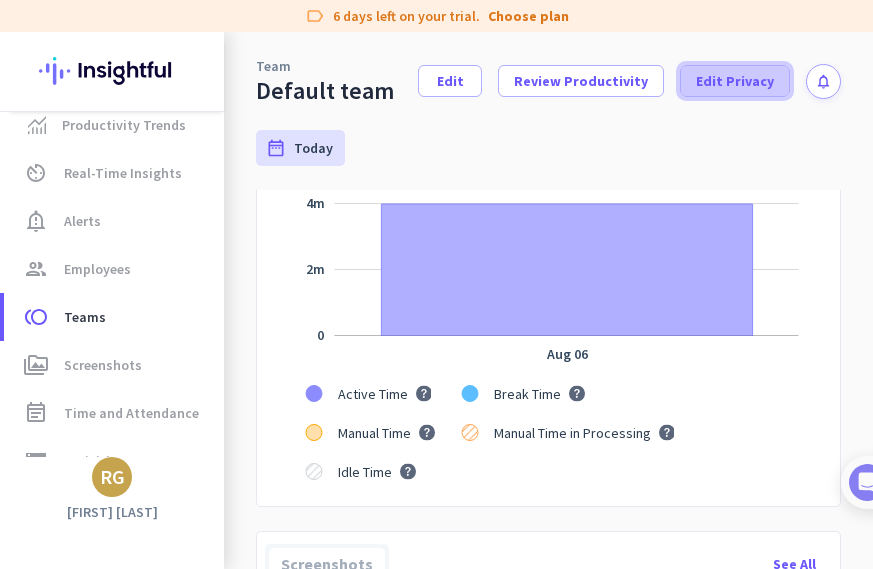 click at bounding box center (735, 81) 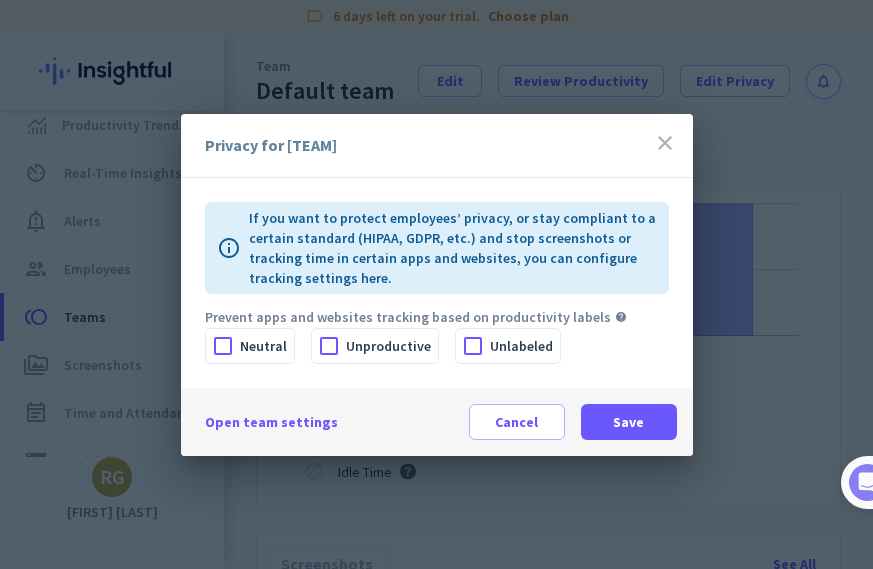 click on "close" at bounding box center [665, 143] 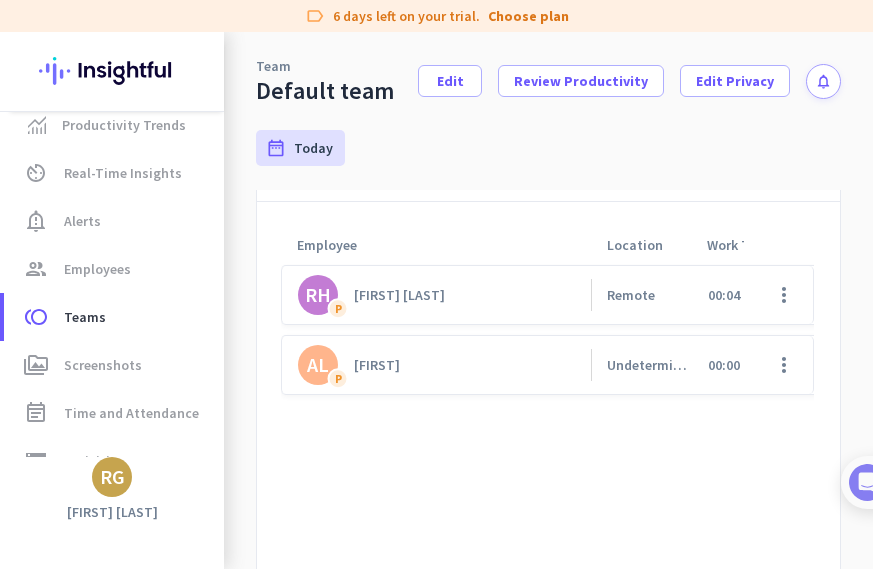 scroll, scrollTop: 0, scrollLeft: 0, axis: both 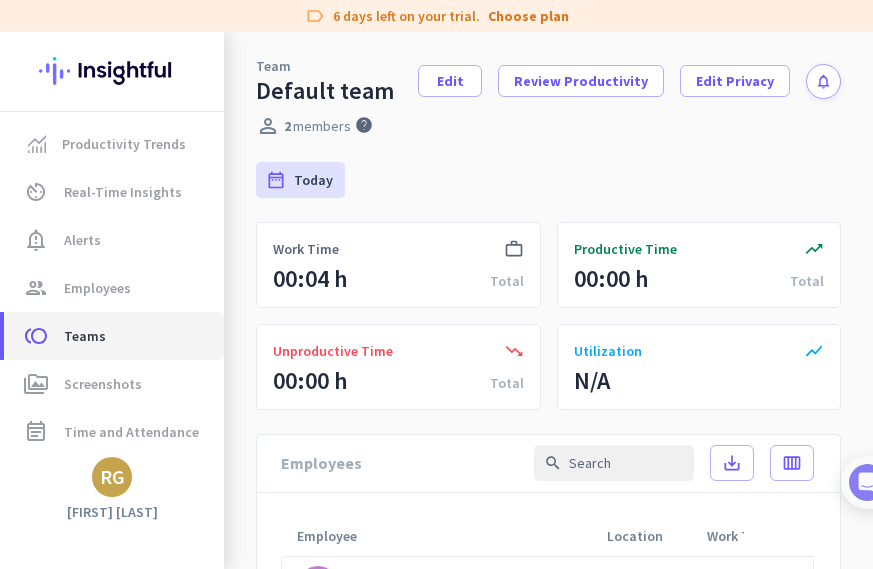 click on "toll  Teams" 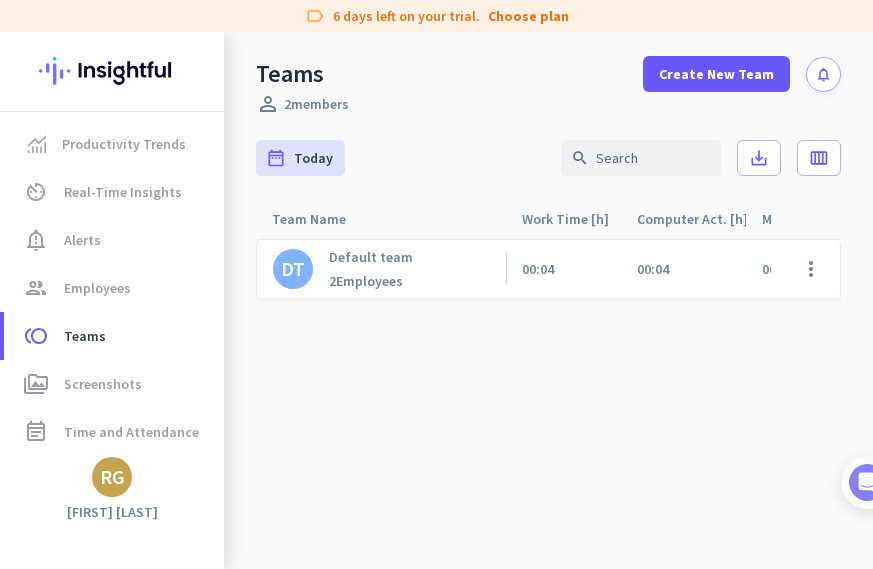 click on "[TEAM]  2  Employees" 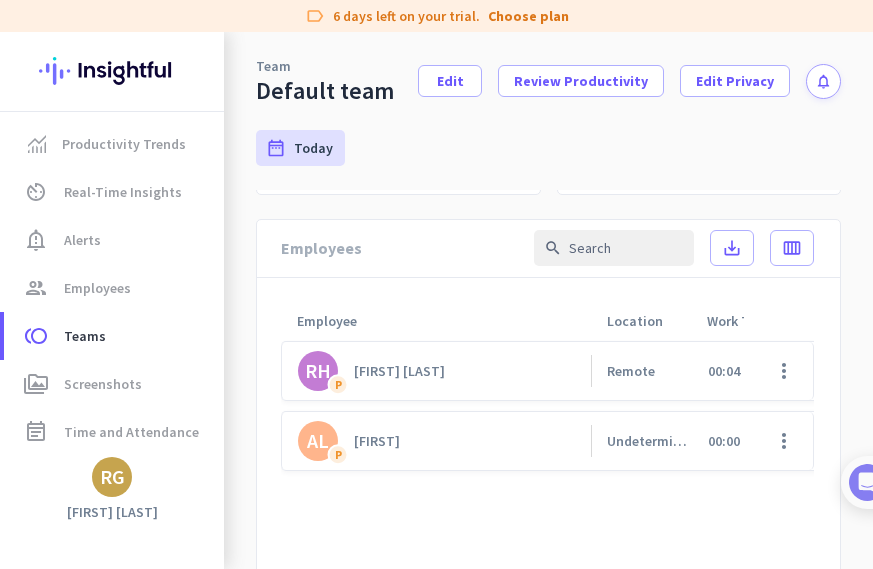 scroll, scrollTop: 217, scrollLeft: 0, axis: vertical 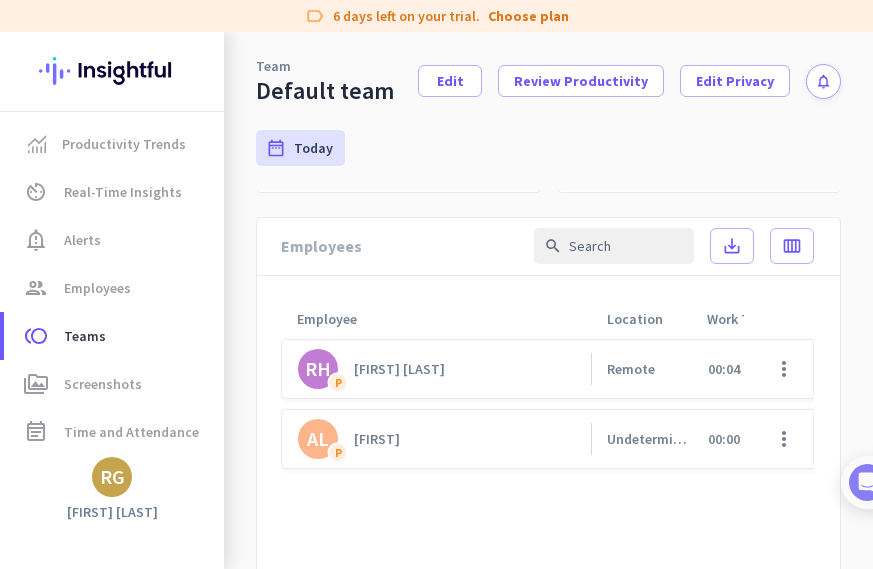 click on "date_range [DAY], [MONTH] [DAY] - [DAY], [MONTH] [DAY]" at bounding box center [548, 148] 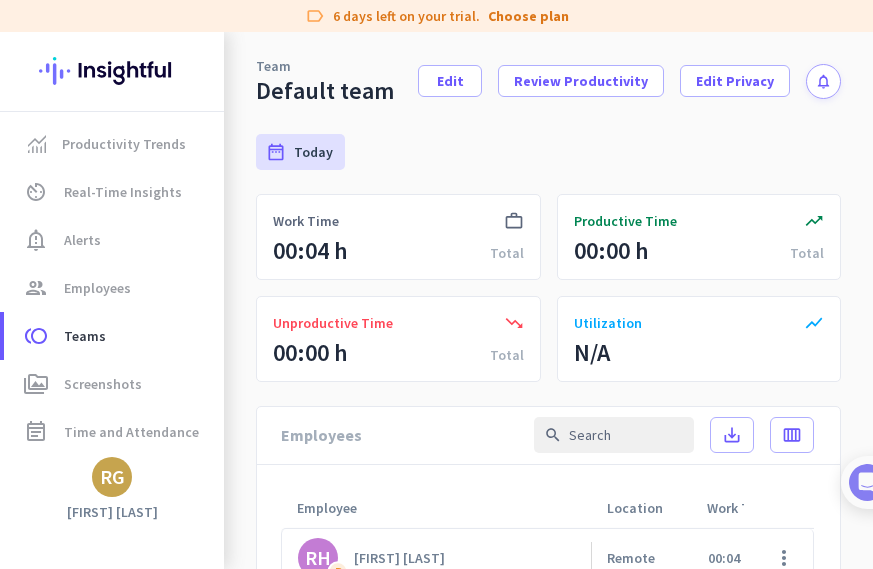 scroll, scrollTop: 0, scrollLeft: 0, axis: both 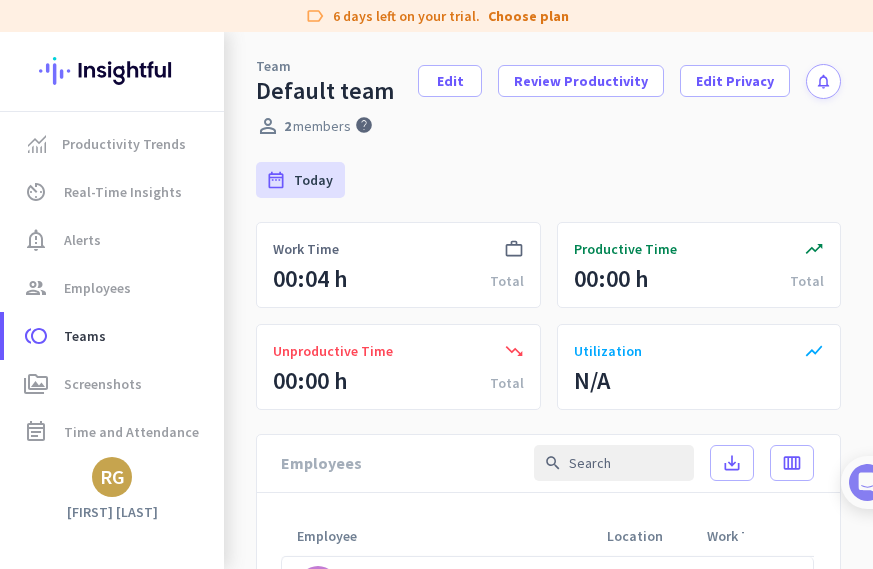 click on "date_range [DAY], [MONTH] [DAY] - [DAY], [MONTH] [DAY]" at bounding box center (548, 180) 